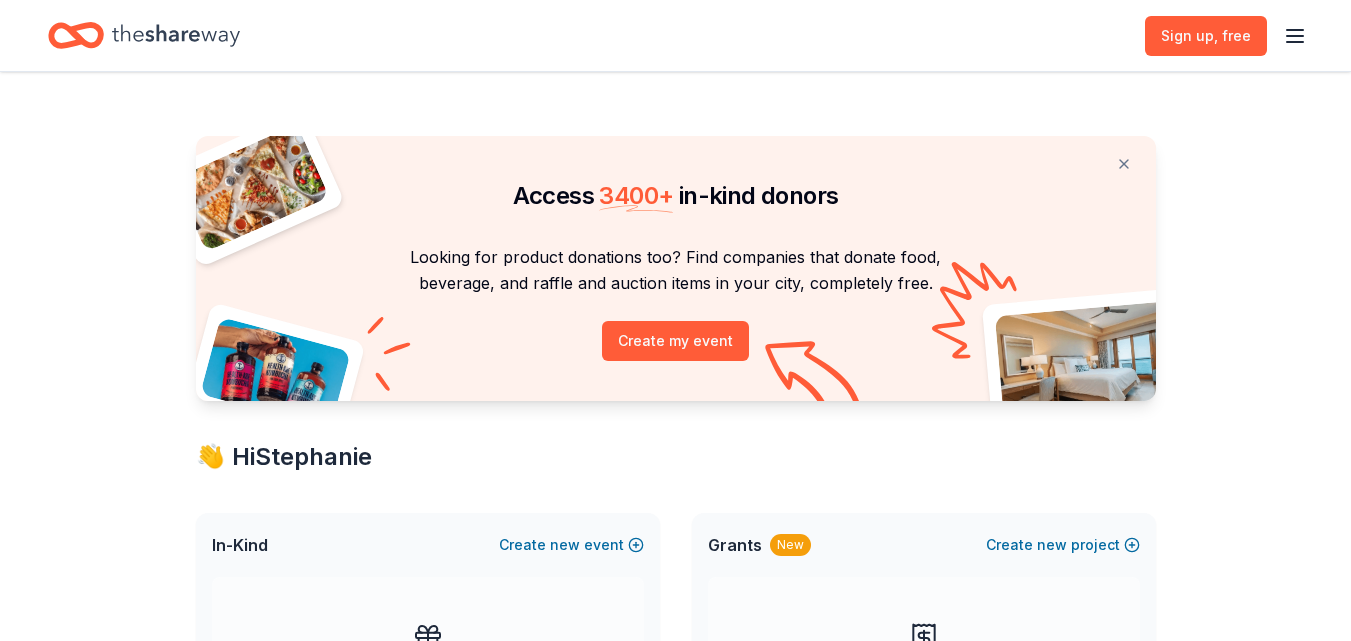 scroll, scrollTop: 0, scrollLeft: 0, axis: both 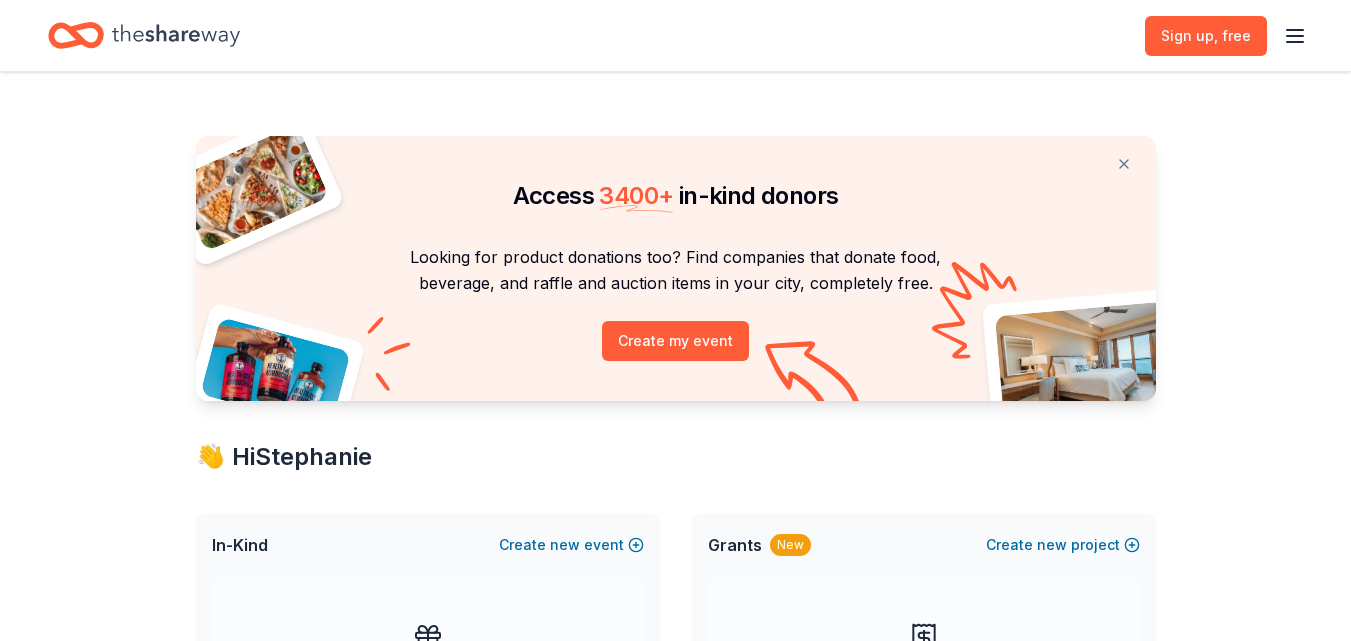 click 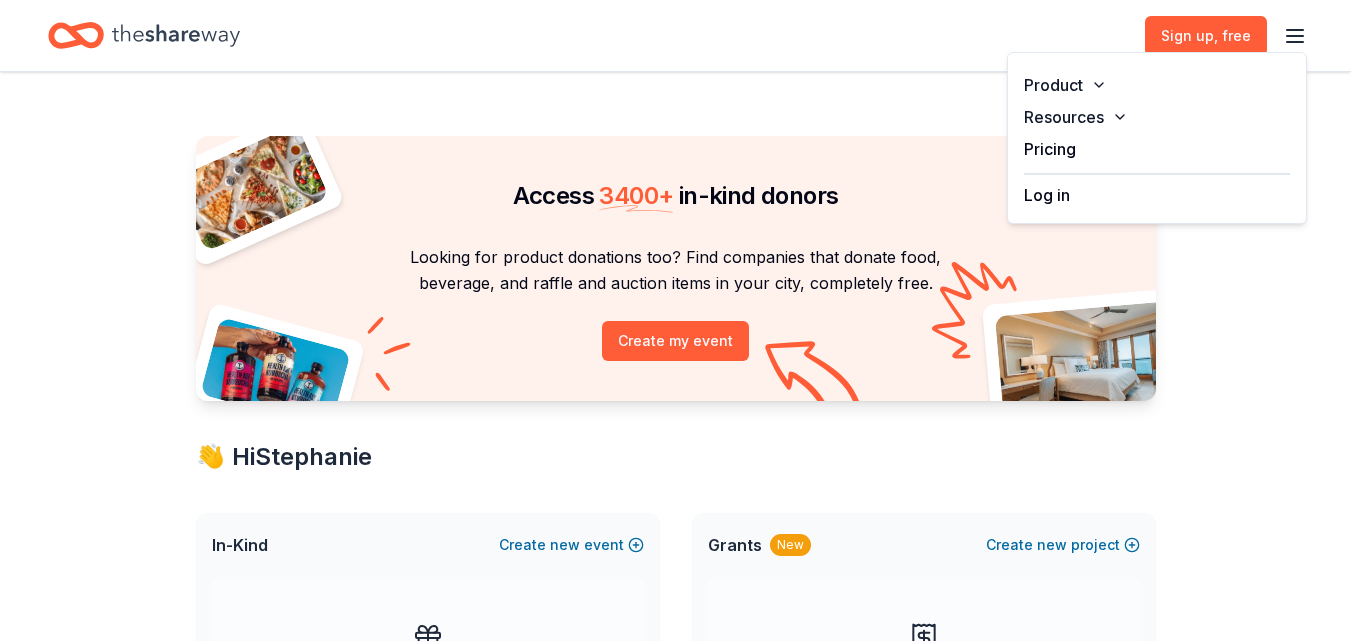 click on "Log in" at bounding box center (1047, 195) 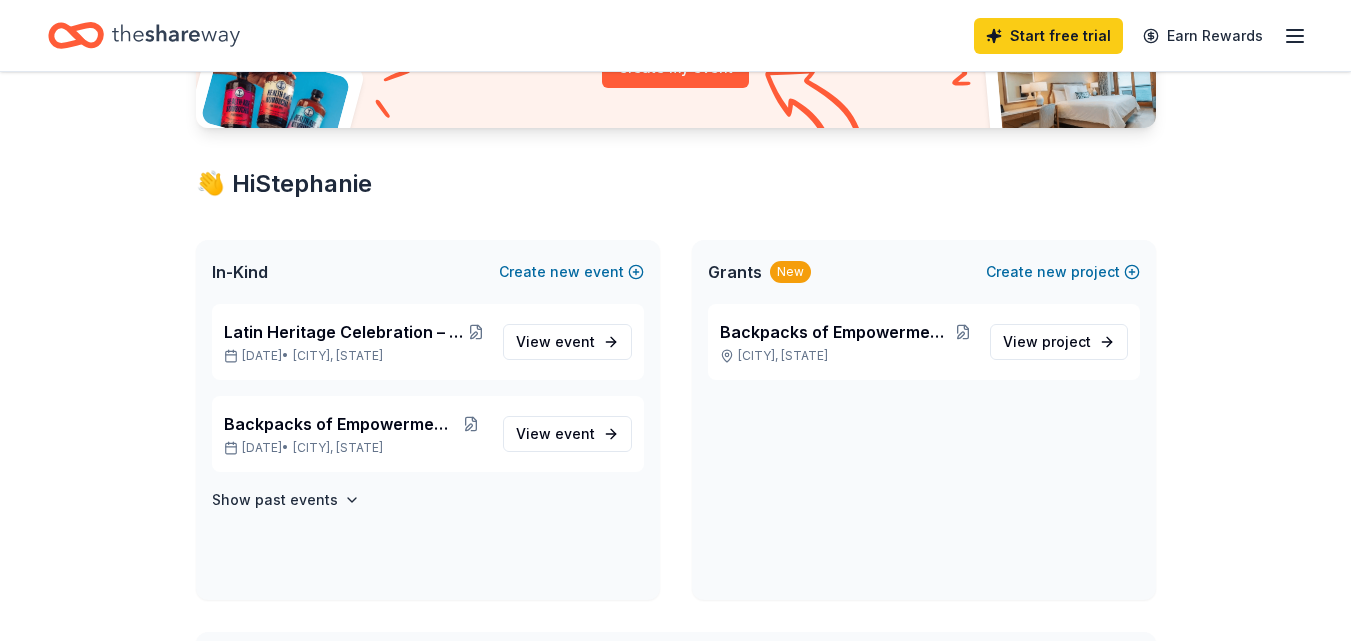 scroll, scrollTop: 264, scrollLeft: 0, axis: vertical 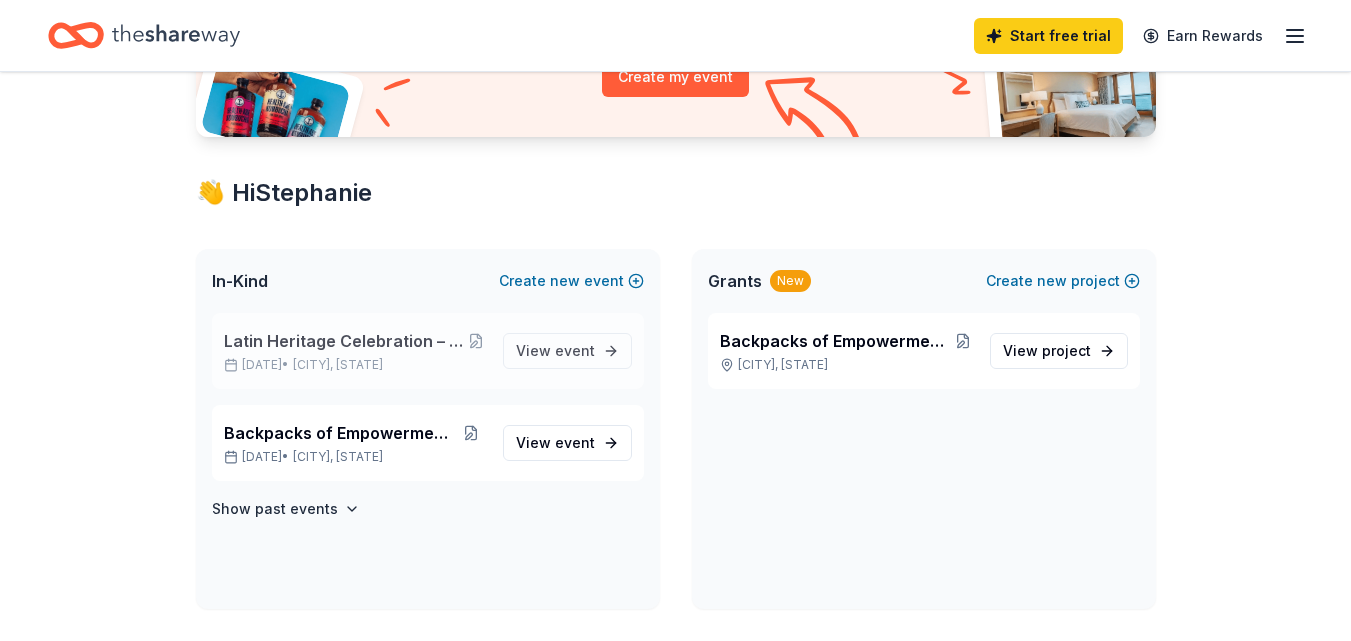click on "Latin Heritage Celebration – Honoring Culture & Community" at bounding box center (345, 341) 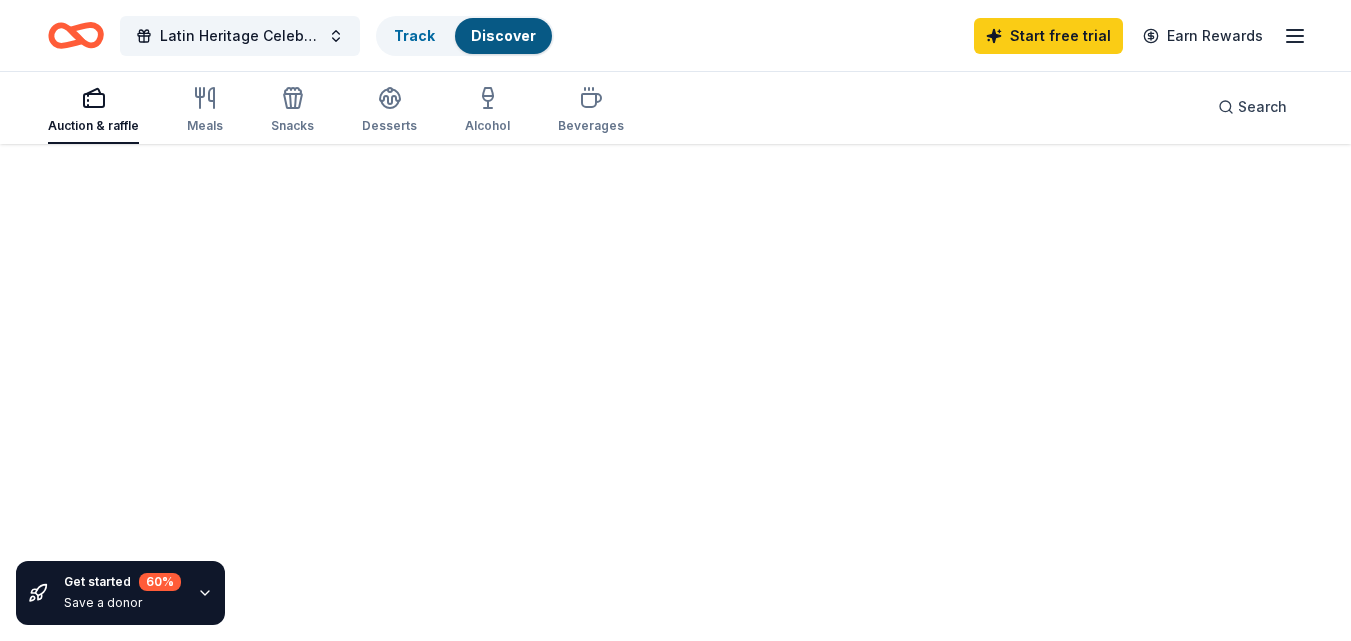 scroll, scrollTop: 0, scrollLeft: 0, axis: both 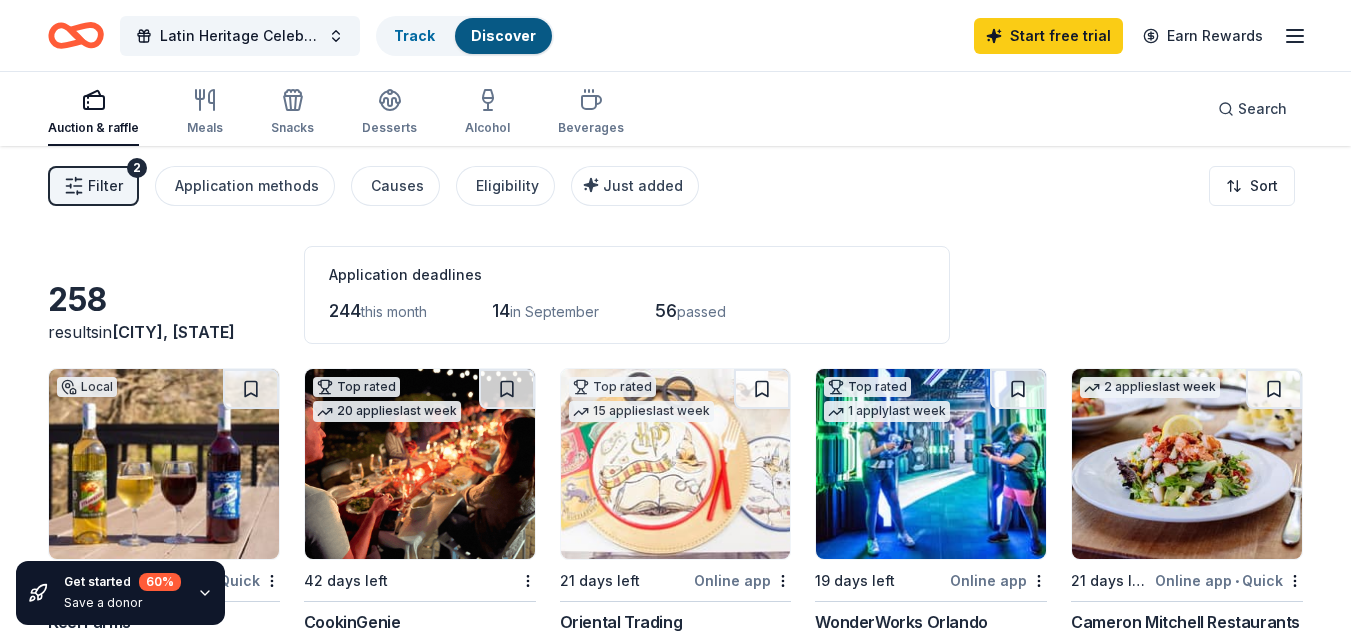 click 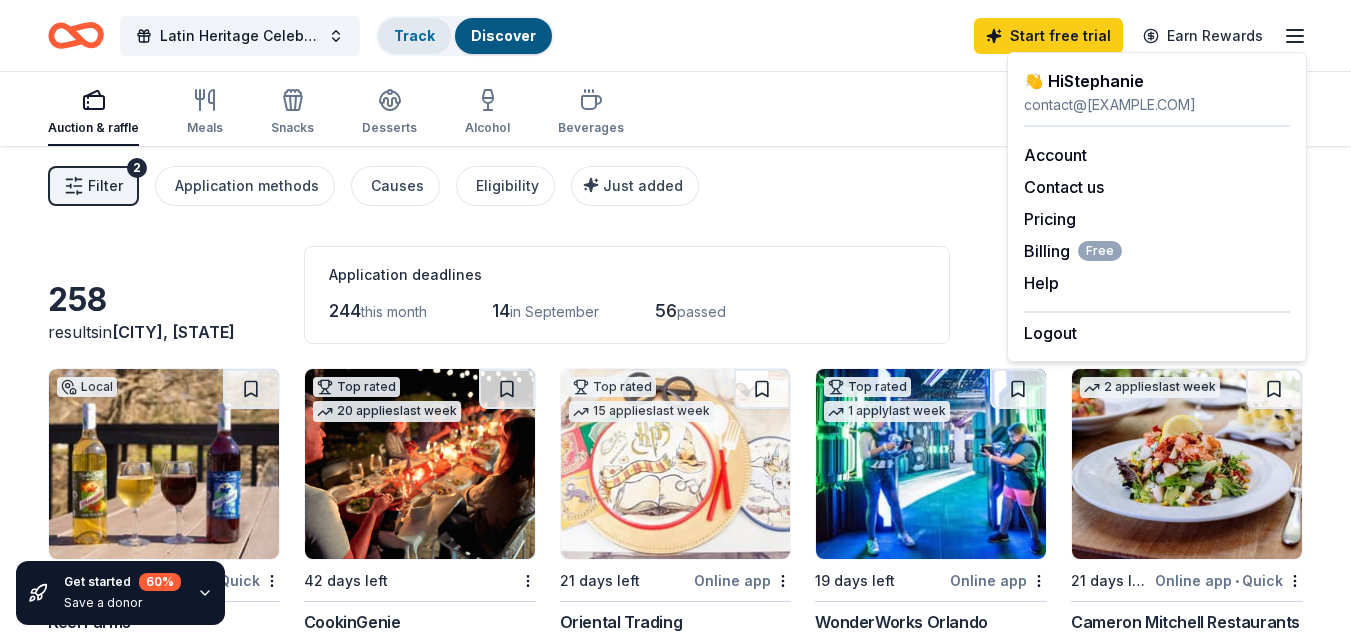 click on "Track" at bounding box center (414, 35) 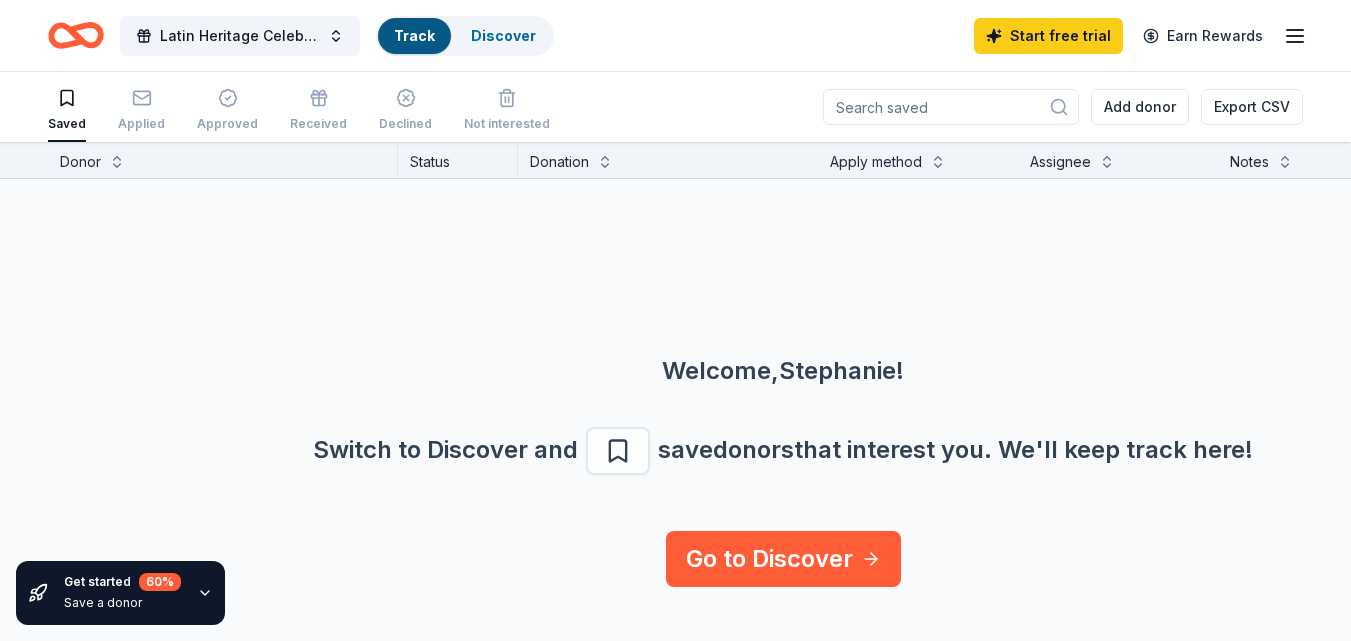 scroll, scrollTop: 1, scrollLeft: 0, axis: vertical 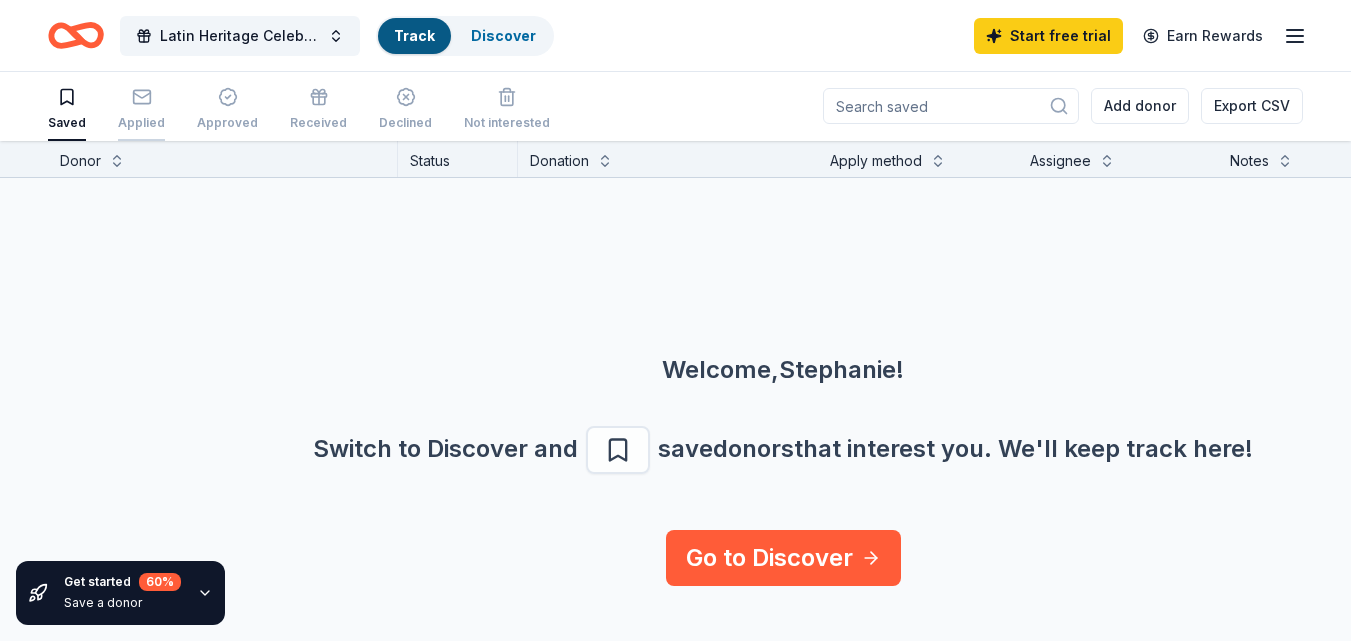 click 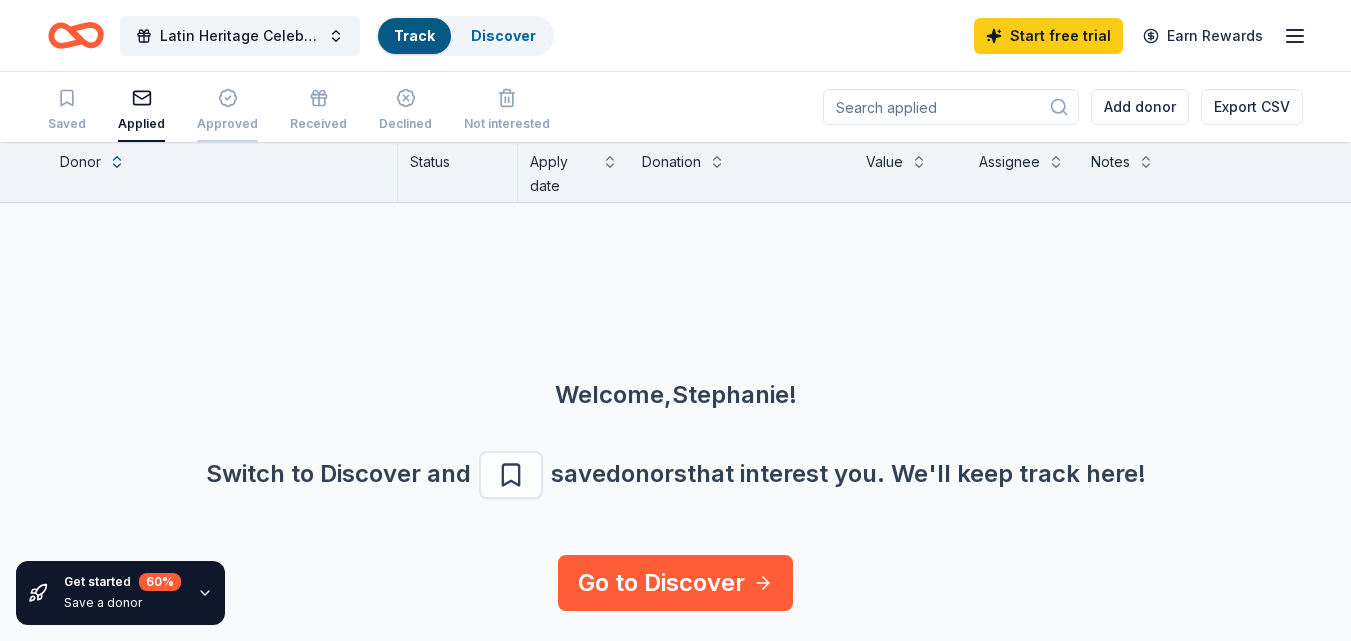 click at bounding box center [227, 98] 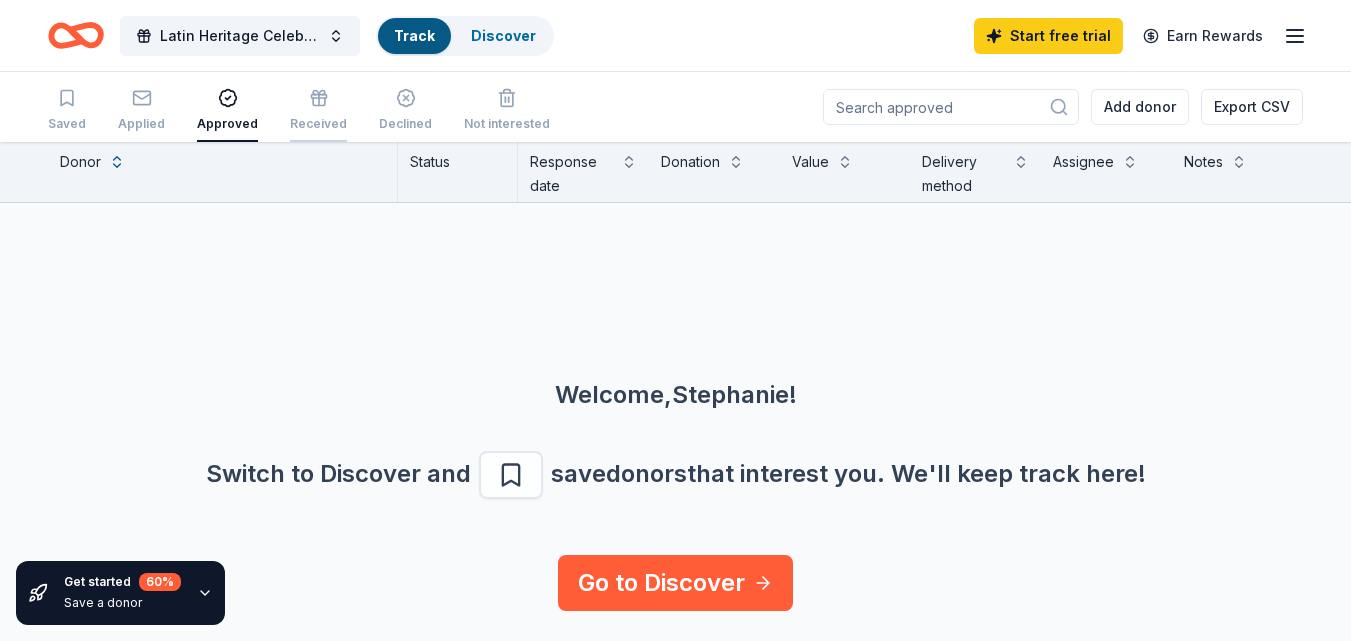click on "Received" at bounding box center [318, 110] 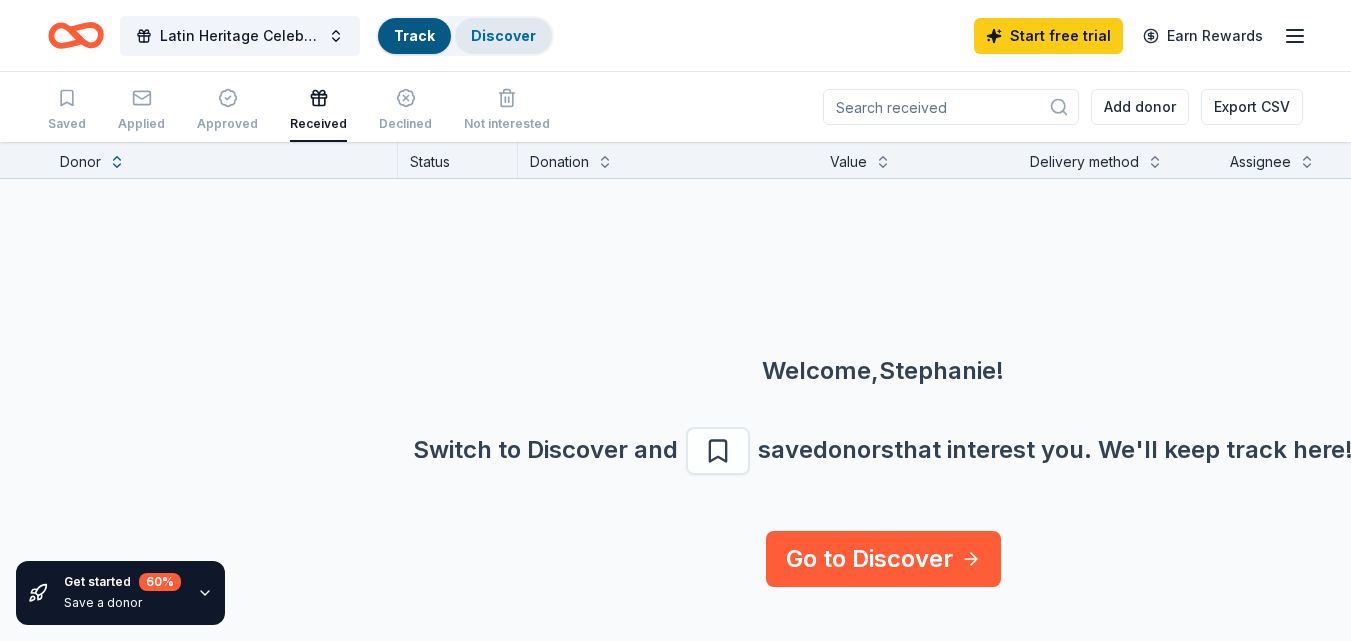 click on "Discover" at bounding box center [503, 35] 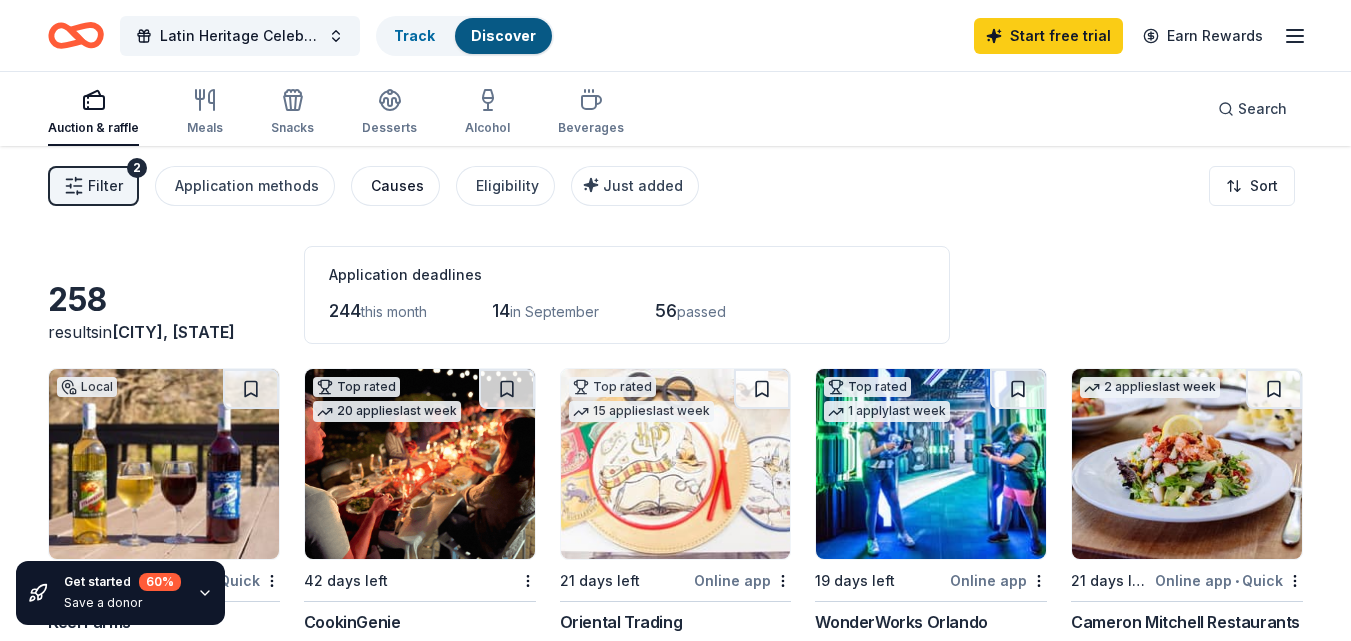 click on "Causes" at bounding box center [397, 186] 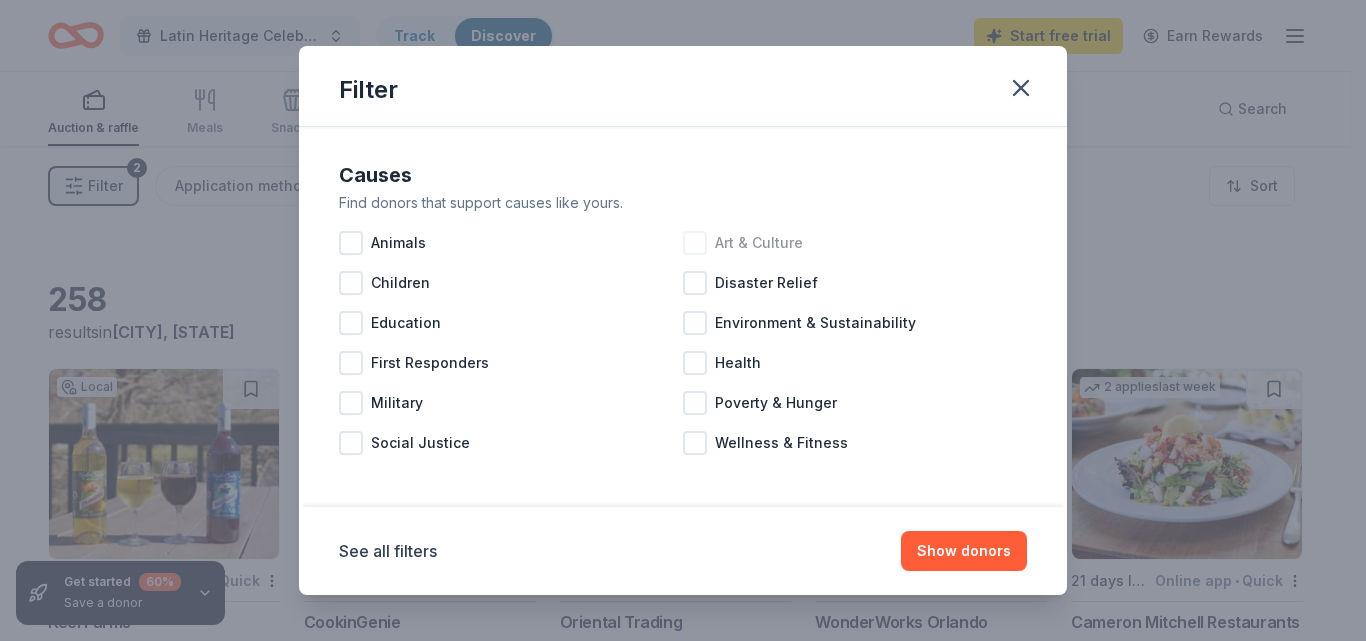 click at bounding box center (695, 243) 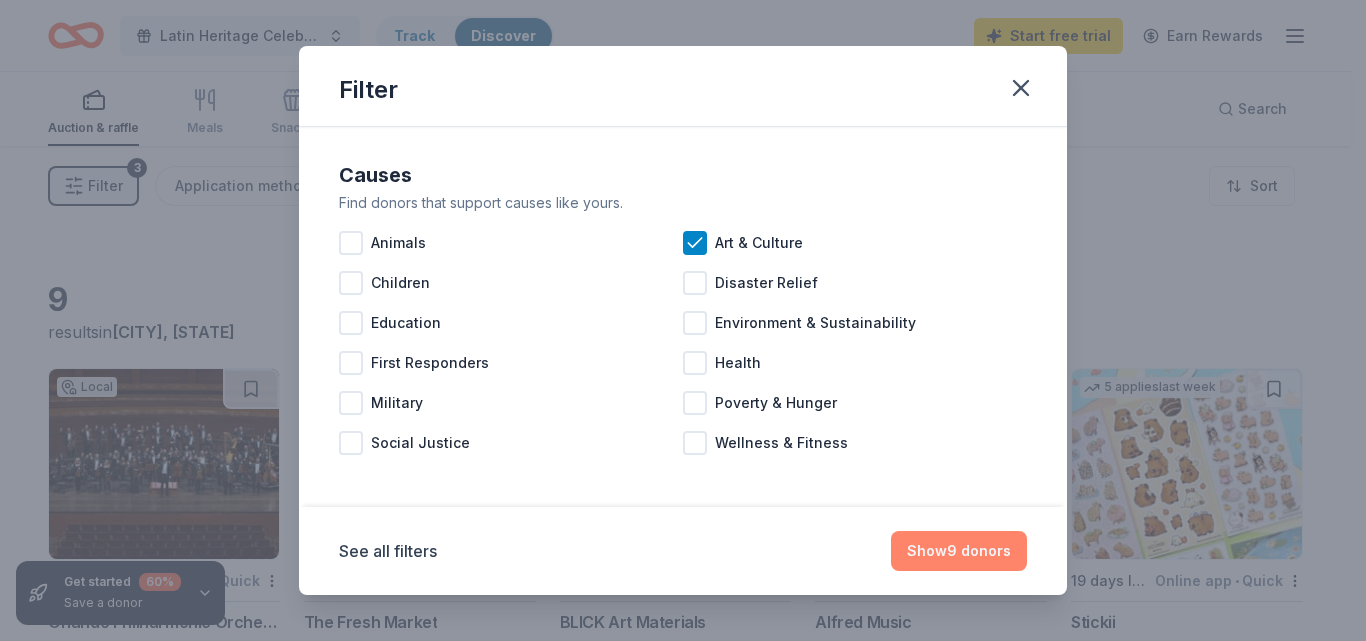 click on "Show  9   donors" at bounding box center (959, 551) 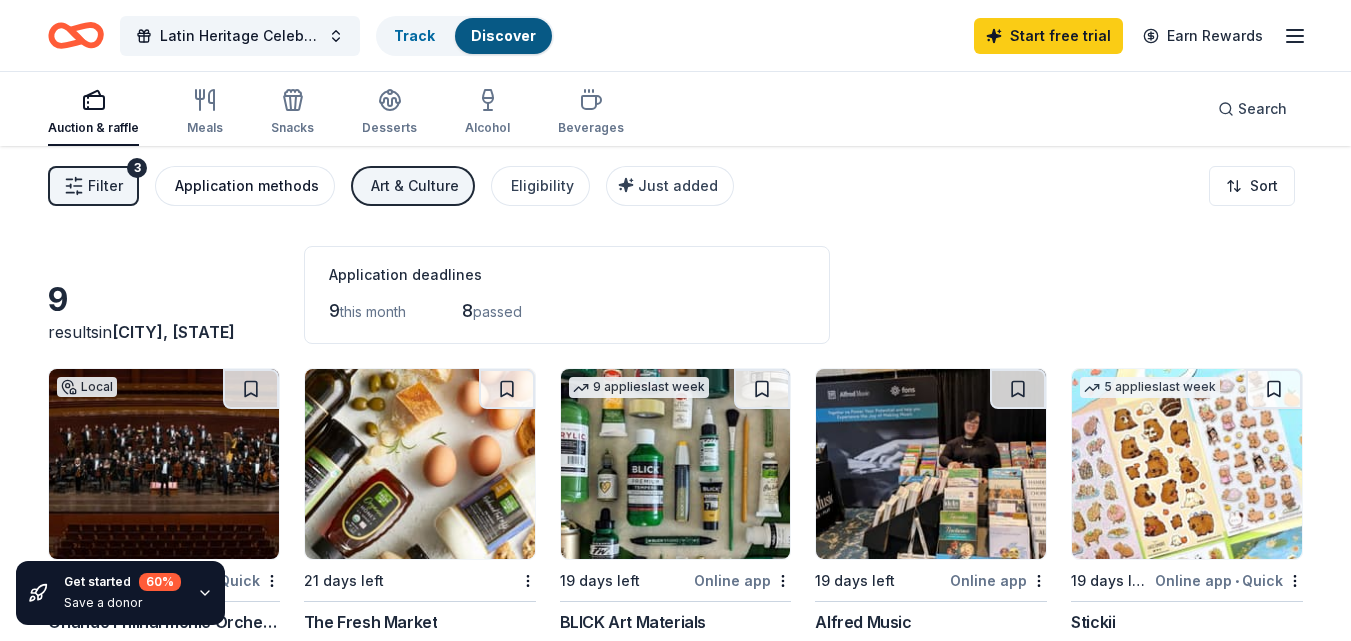 click on "Application methods" at bounding box center (245, 186) 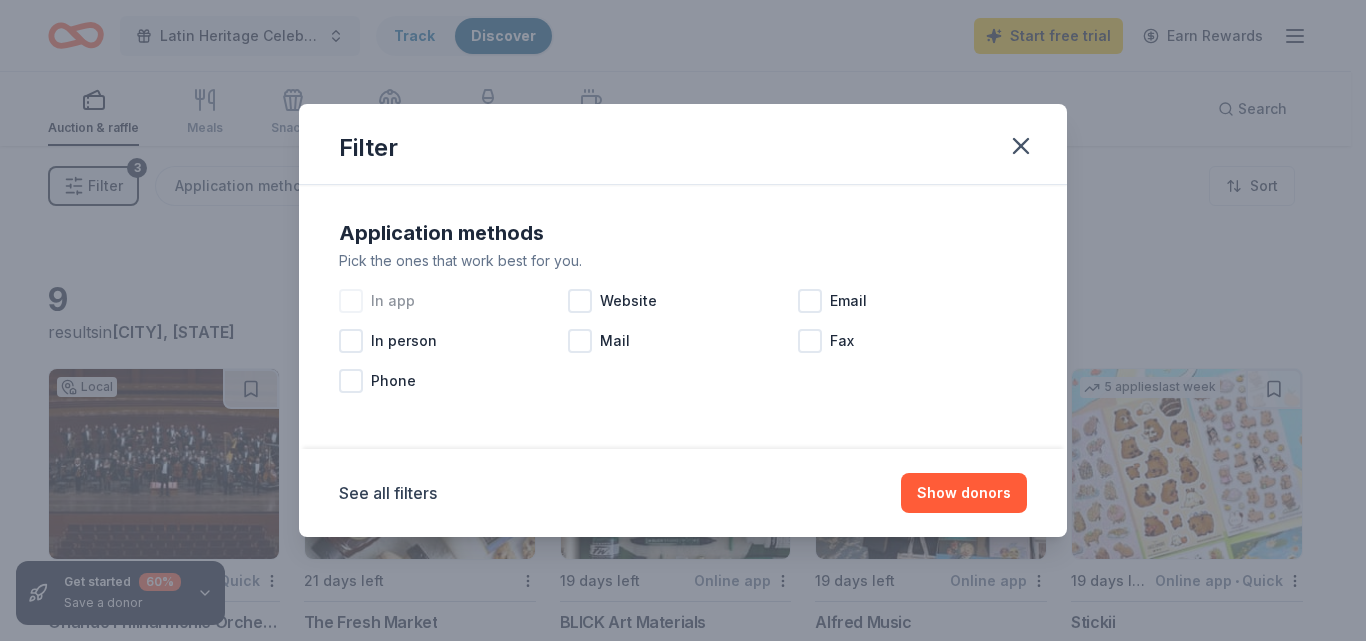click at bounding box center (351, 301) 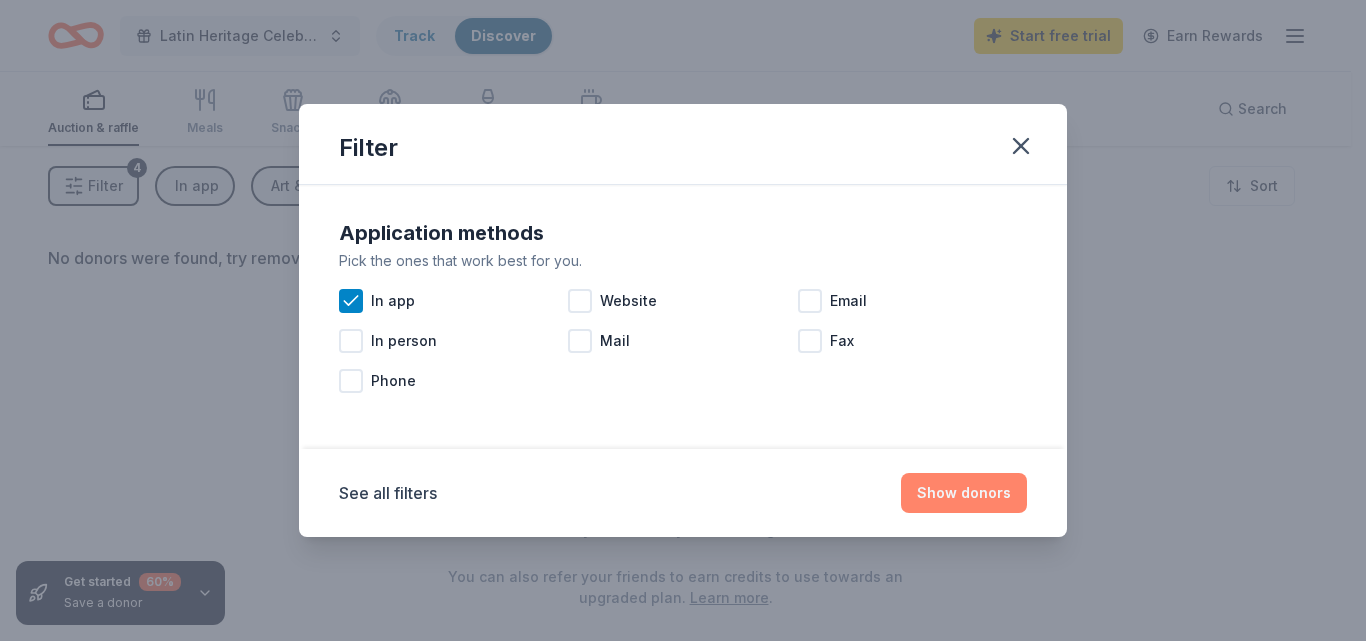 click on "Show    donors" at bounding box center (964, 493) 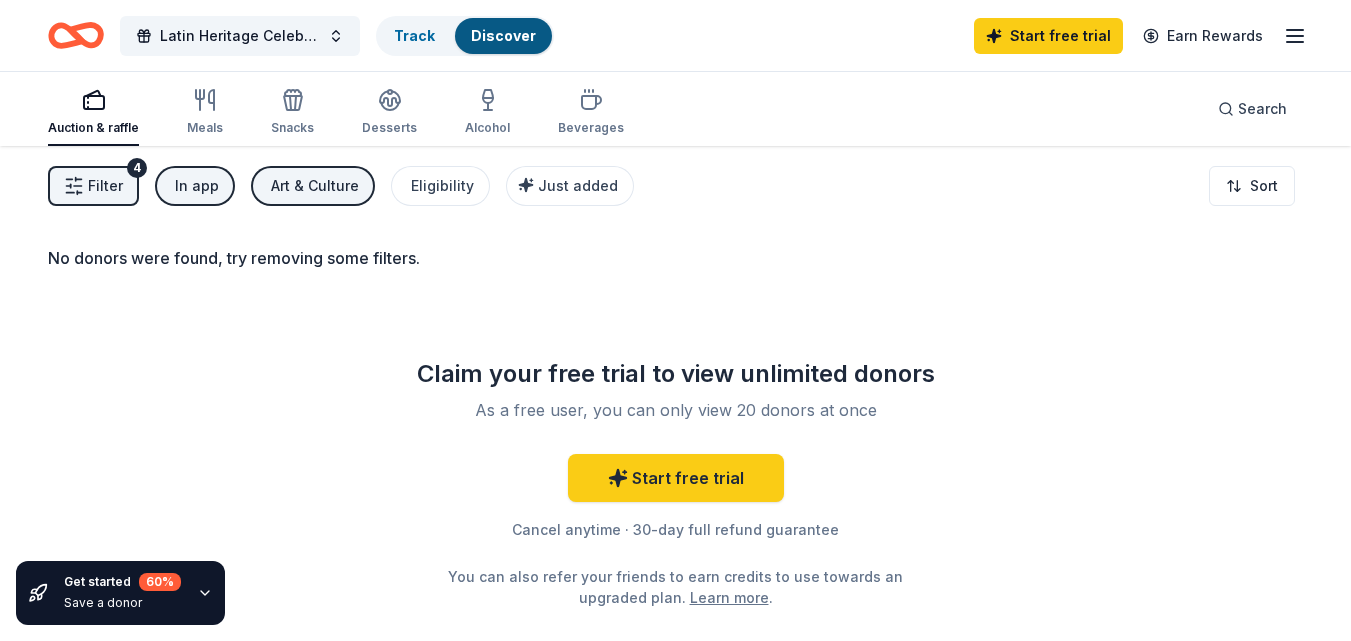click on "Art & Culture" at bounding box center (315, 186) 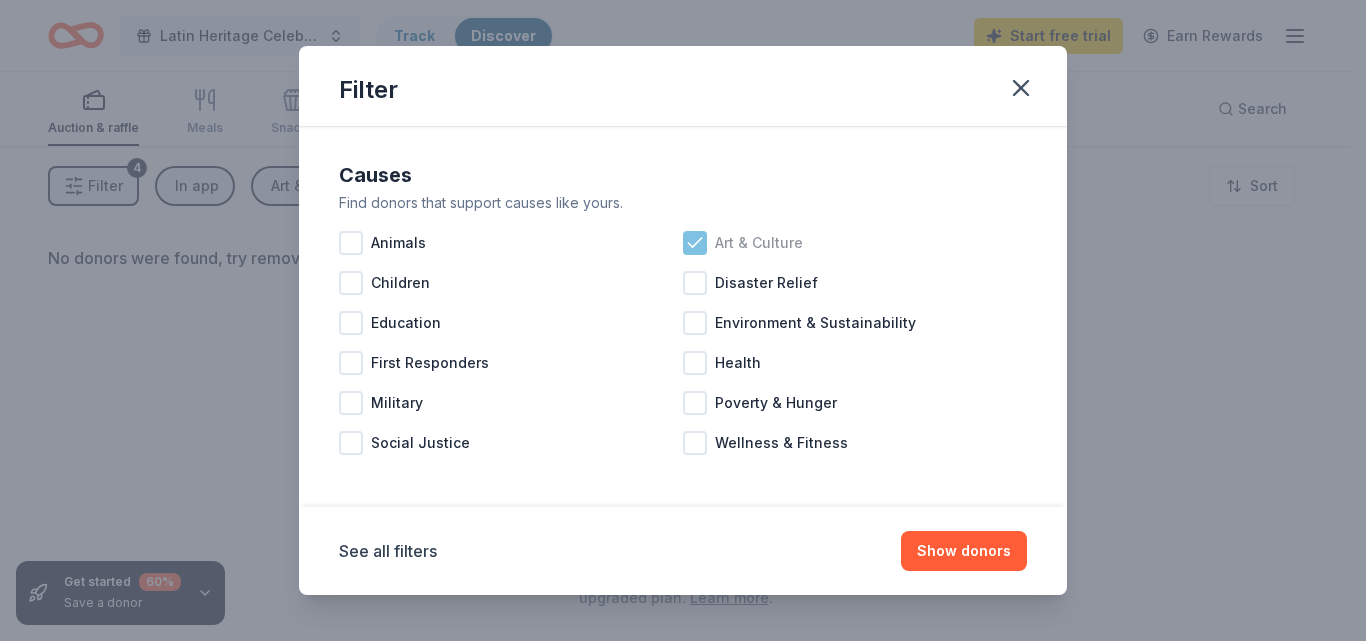 click 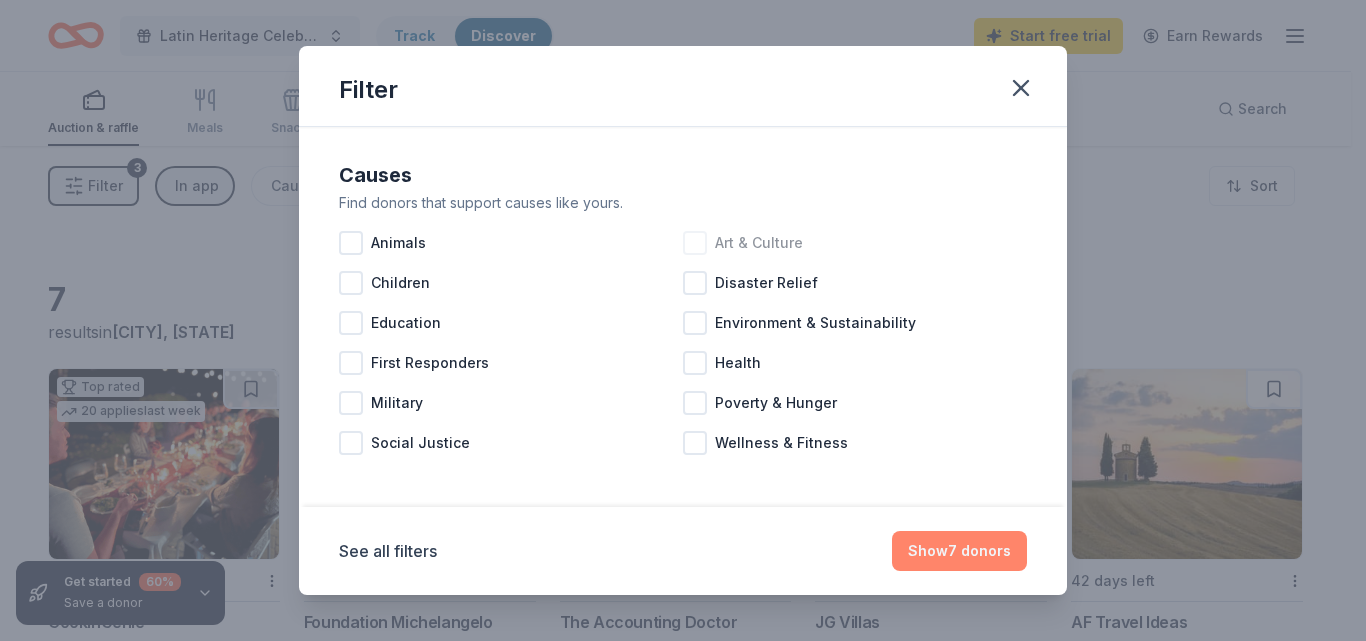 click on "Show  7   donors" at bounding box center [959, 551] 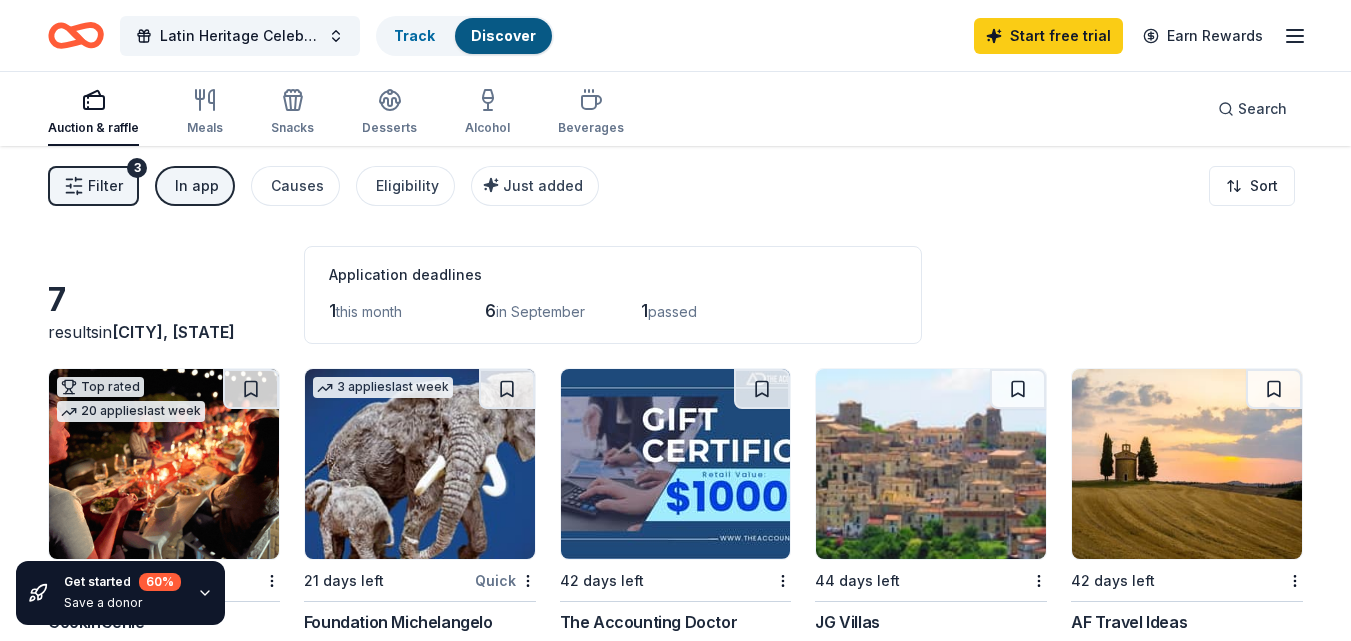 click on "In app" at bounding box center (197, 186) 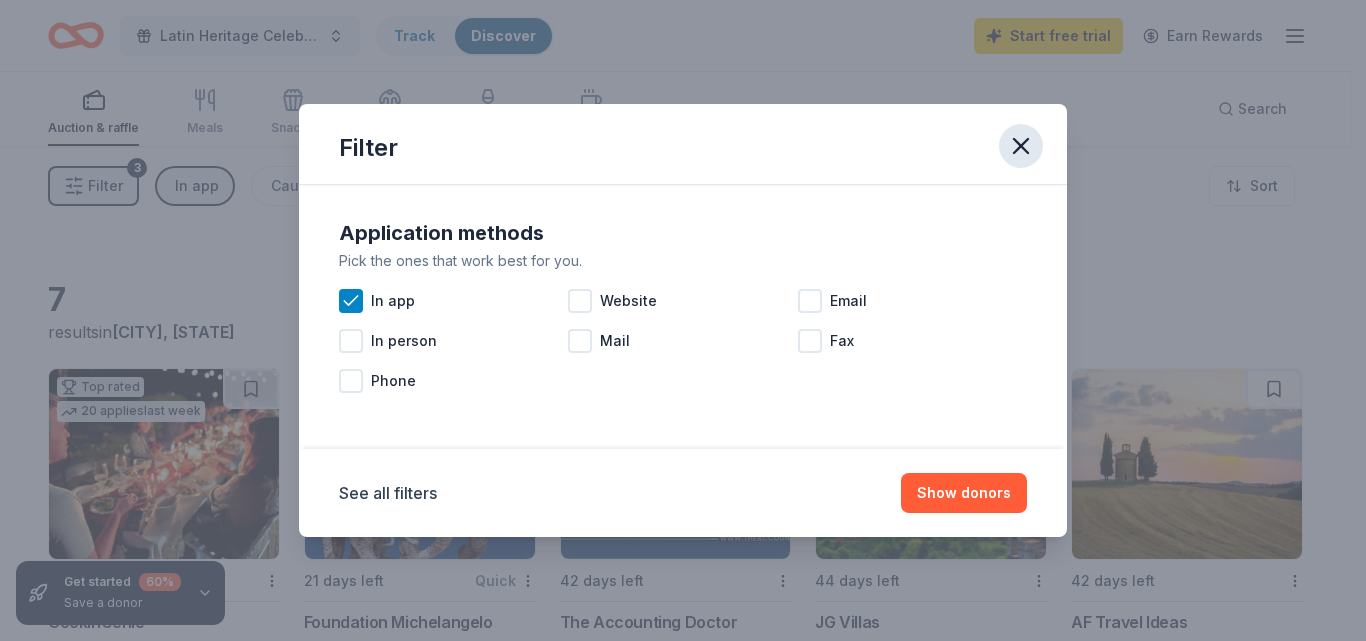 click 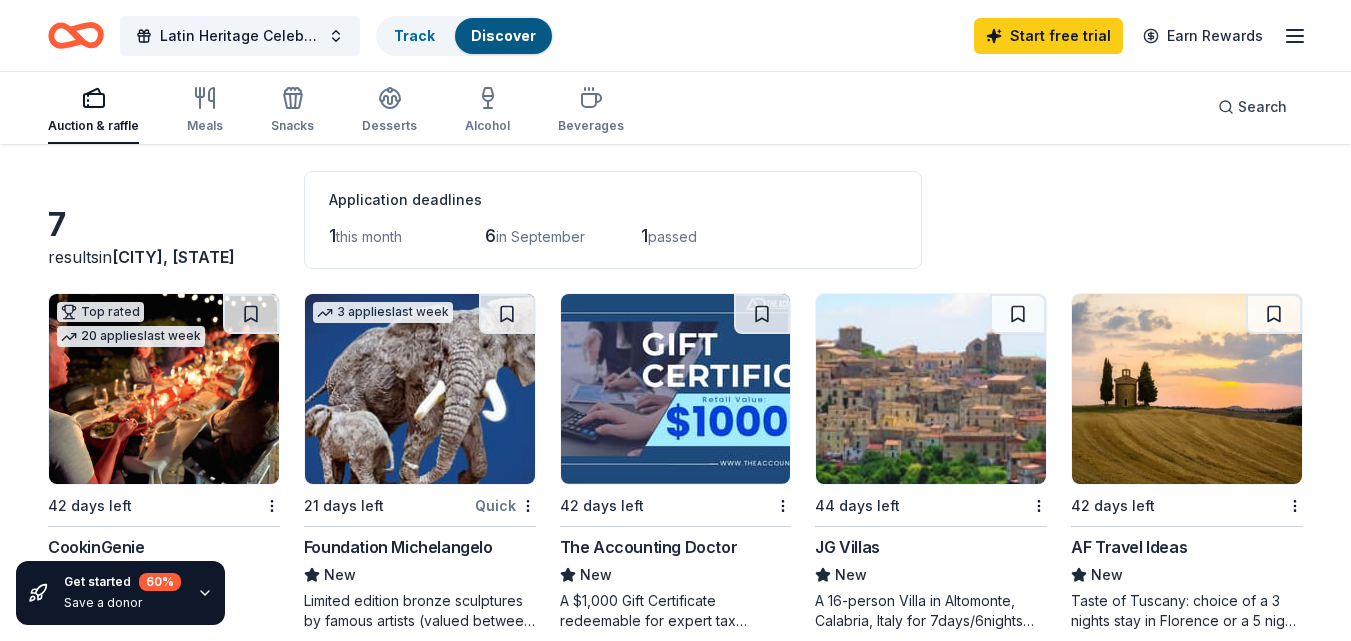 scroll, scrollTop: 0, scrollLeft: 0, axis: both 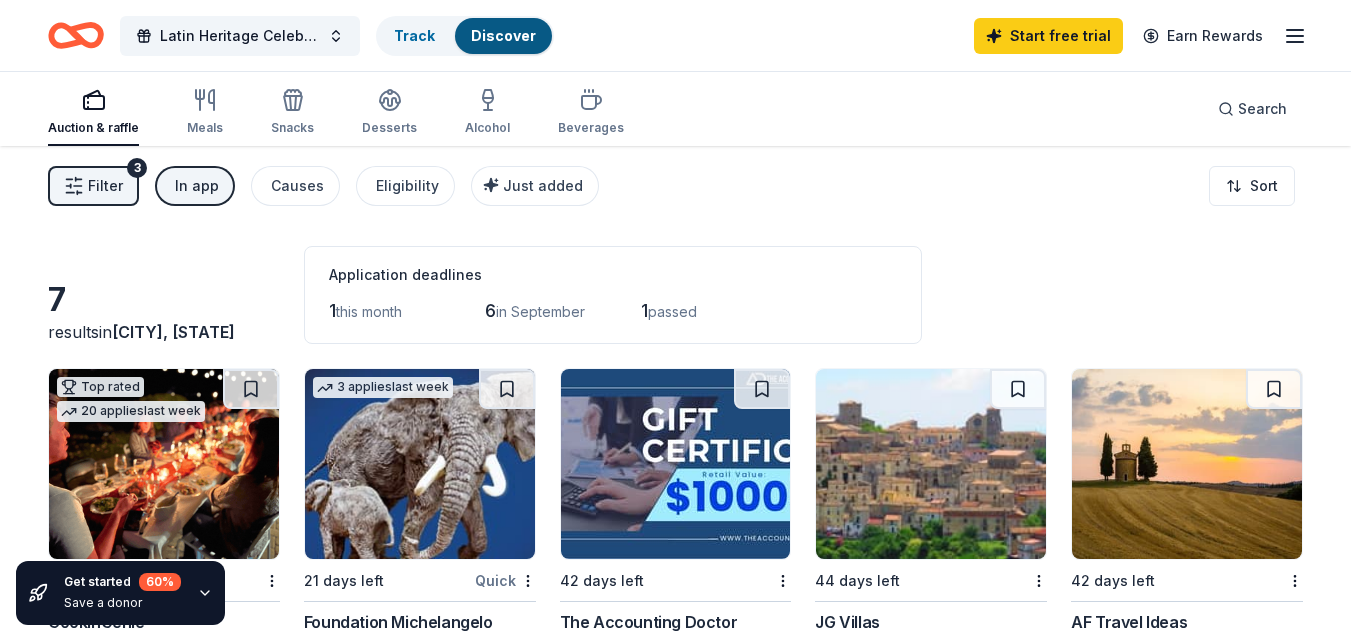 click on "In app" at bounding box center (197, 186) 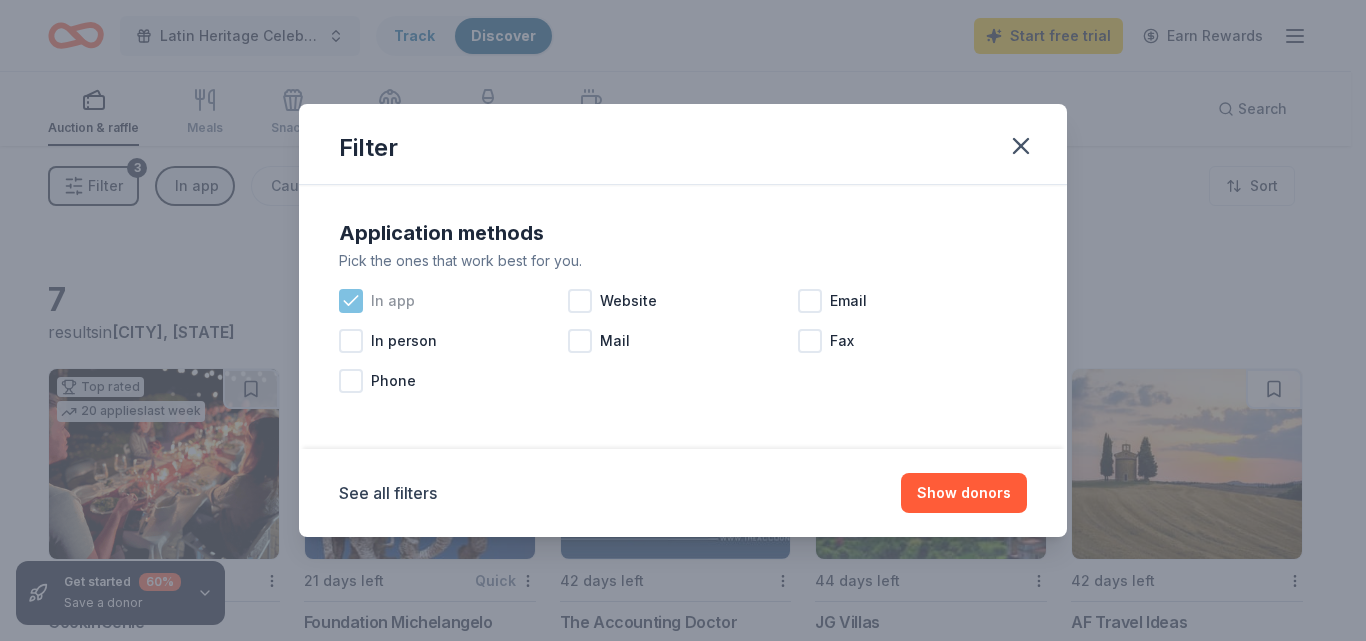 click 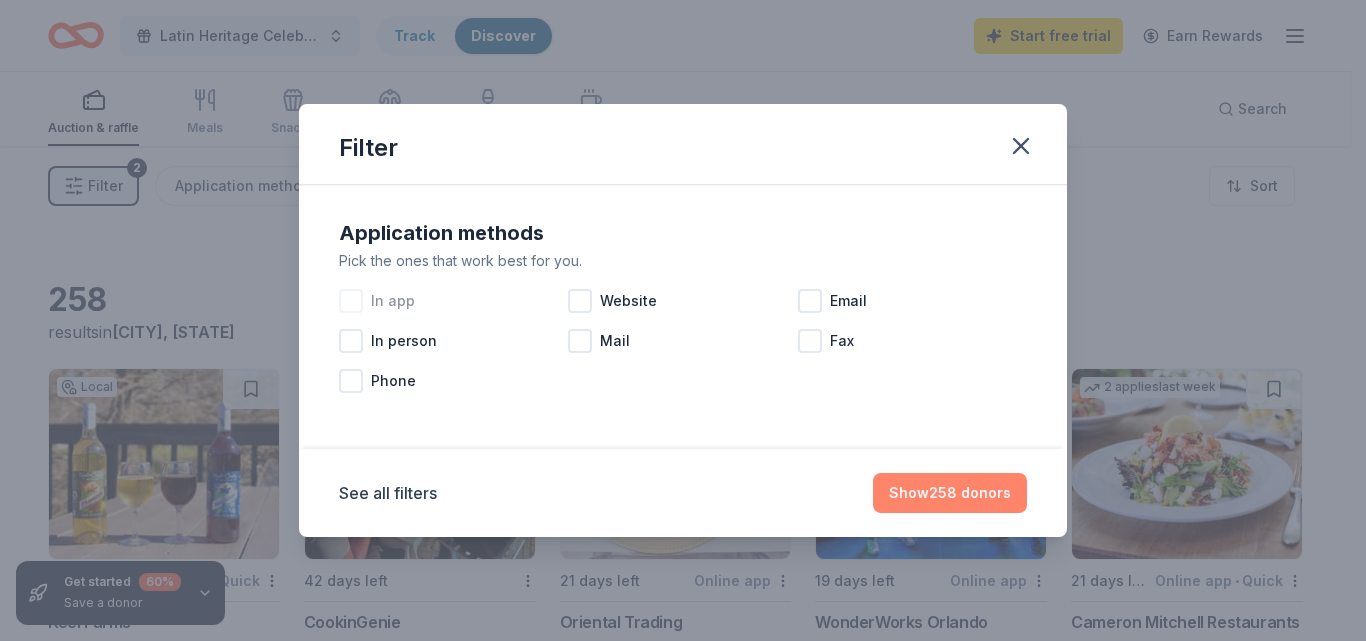 drag, startPoint x: 852, startPoint y: 437, endPoint x: 962, endPoint y: 487, distance: 120.83046 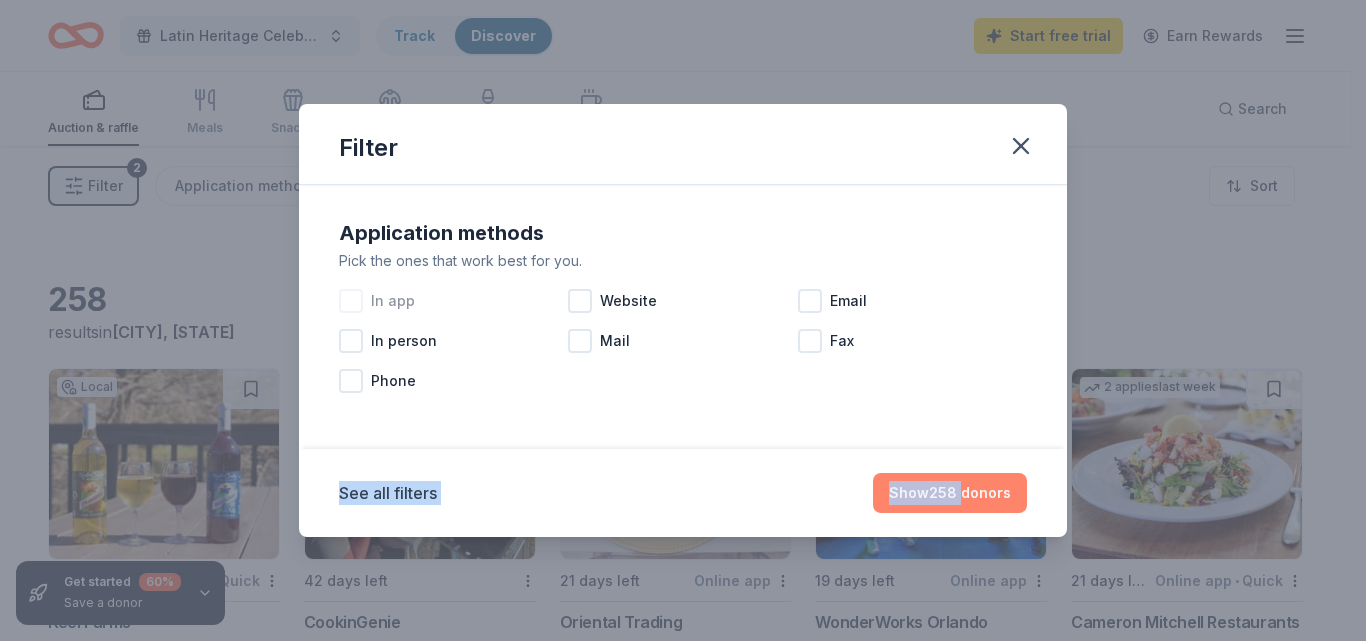 click on "Show  258   donors" at bounding box center (950, 493) 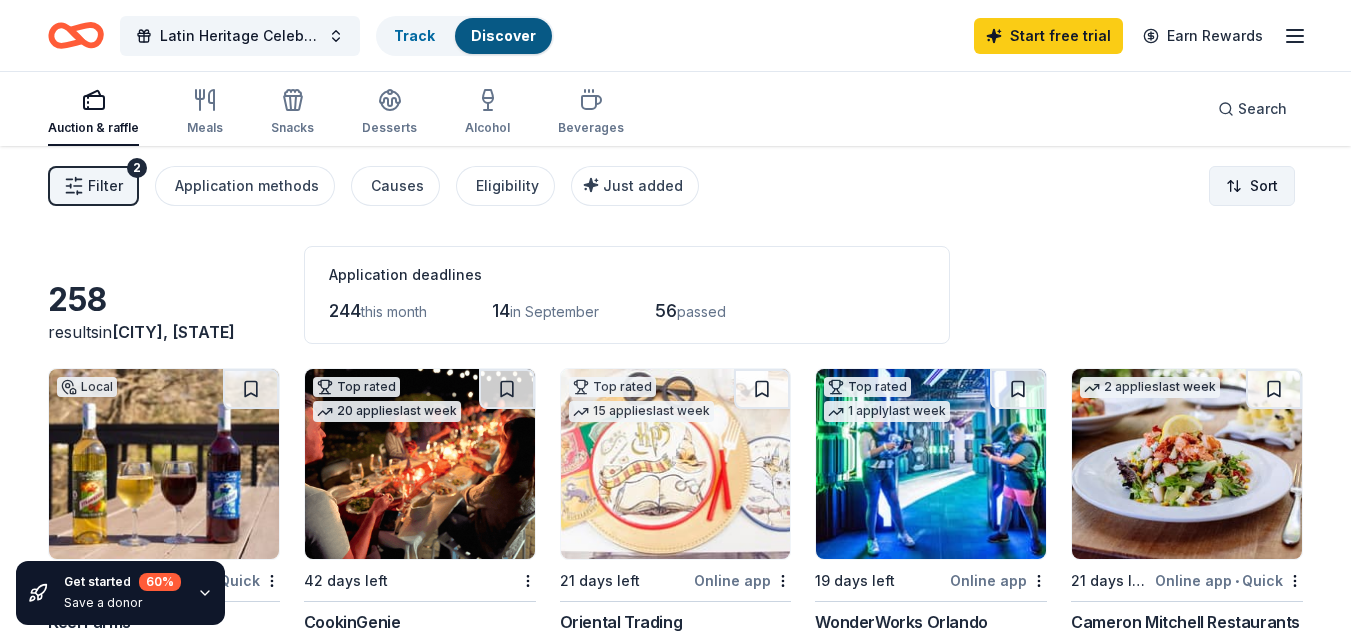 click on "Track Donors: Latin Heritage Celebration – Honoring Culture & Community Track Discover Start free trial Earn Rewards Auction & raffle Meals Snacks Desserts Alcohol Beverages Search Filter 2 Application methods Causes Eligibility Just added Sort Get started 60 % Save a donor 258 results in [CITY], [STATE] Application deadlines 244 this month 14 in September 56 passed Local 4 days left Online app • Quick Keel Farms New Bottles of wine, wine and brewery tour, wine tasting, gift card(s) Top rated 20 applies last week 42 days left CookinGenie 5.0 One $200 gift card Top rated 15 applies last week 21 days left Online app Oriental Trading 4.8 Donation depends on request Top rated 1 apply last week 19 days left Online app WonderWorks Orlando 5.0 Tickets 2 applies last week 21 days left Online app • Quick Cameron Mitchell Restaurants New Food, gift card(s) Top rated 8 applies last week 19 days left Online app • Quick BarkBox 5.0 Dog toy(s), dog food Top rated 2 applies last week 19 days left" at bounding box center (675, 320) 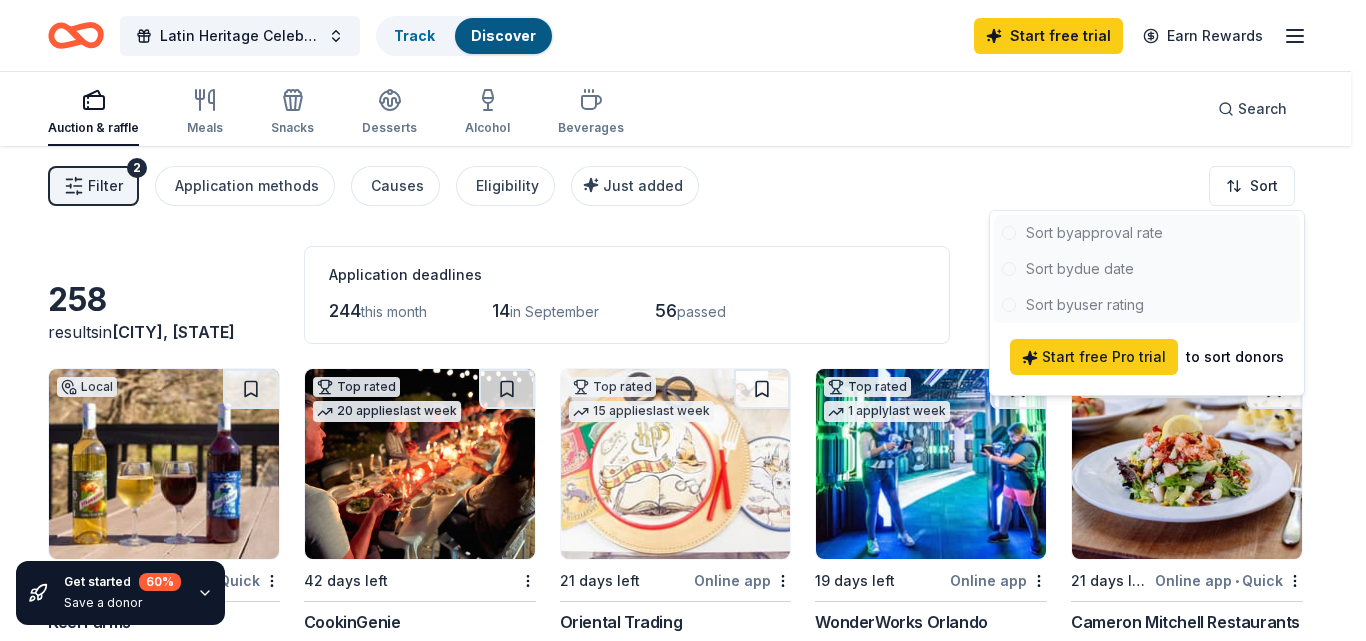 click on "Track Donors: Latin Heritage Celebration – Honoring Culture & Community Track Discover Start free trial Earn Rewards Auction & raffle Meals Snacks Desserts Alcohol Beverages Search Filter 2 Application methods Causes Eligibility Just added Sort Get started 60 % Save a donor 258 results in [CITY], [STATE] Application deadlines 244 this month 14 in September 56 passed Local 4 days left Online app • Quick Keel Farms New Bottles of wine, wine and brewery tour, wine tasting, gift card(s) Top rated 20 applies last week 42 days left CookinGenie 5.0 One $200 gift card Top rated 15 applies last week 21 days left Online app Oriental Trading 4.8 Donation depends on request Top rated 1 apply last week 19 days left Online app WonderWorks Orlando 5.0 Tickets 2 applies last week 21 days left Online app • Quick Cameron Mitchell Restaurants New Food, gift card(s) Top rated 8 applies last week 19 days left Online app • Quick BarkBox 5.0 Dog toy(s), dog food Top rated 2 applies last week 19 days left" at bounding box center (683, 320) 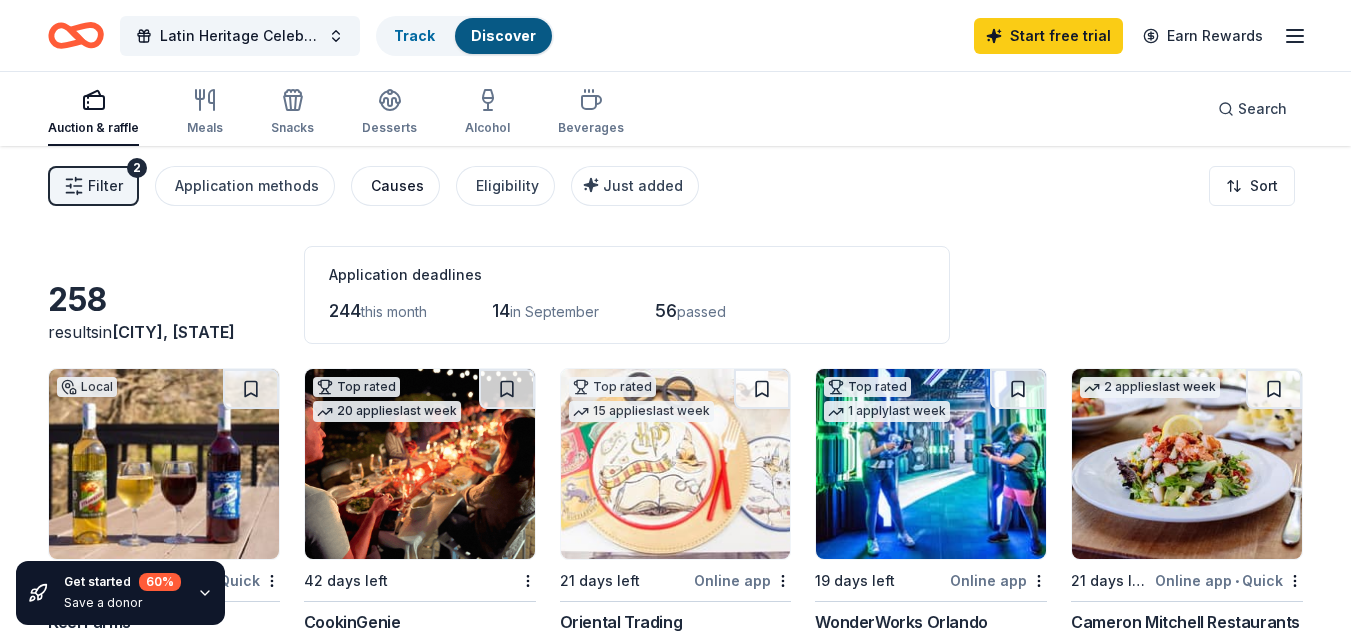 click on "Causes" at bounding box center [395, 186] 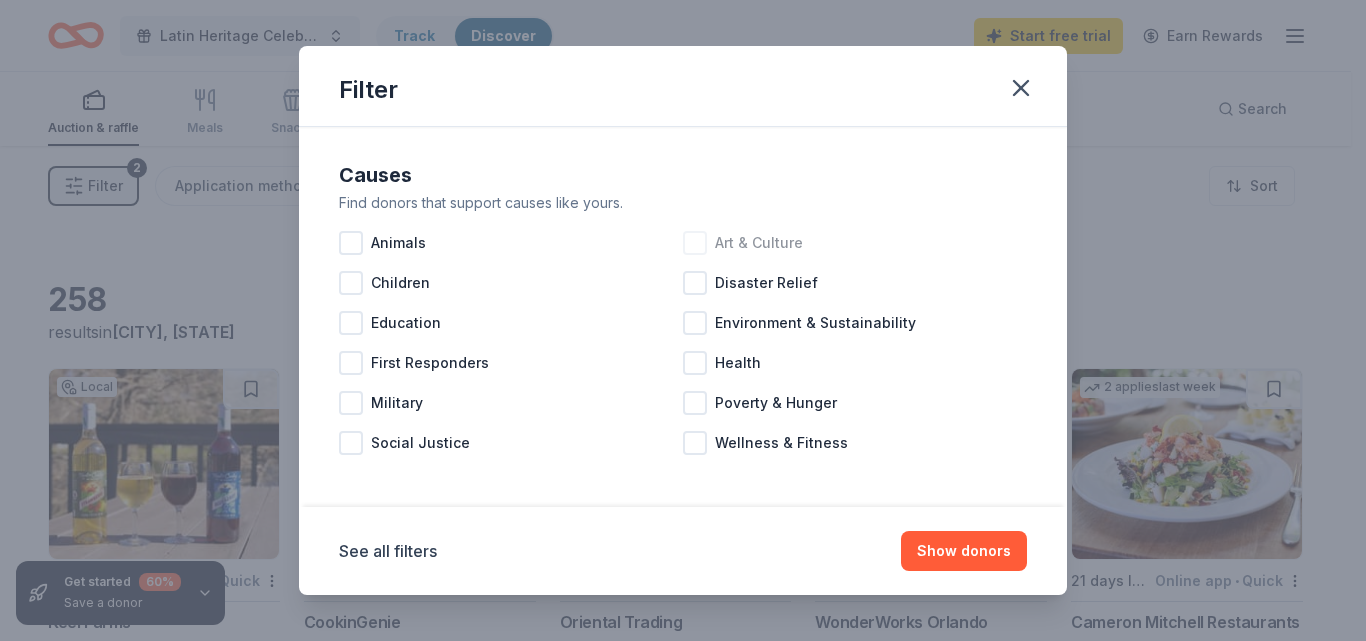 click at bounding box center [695, 243] 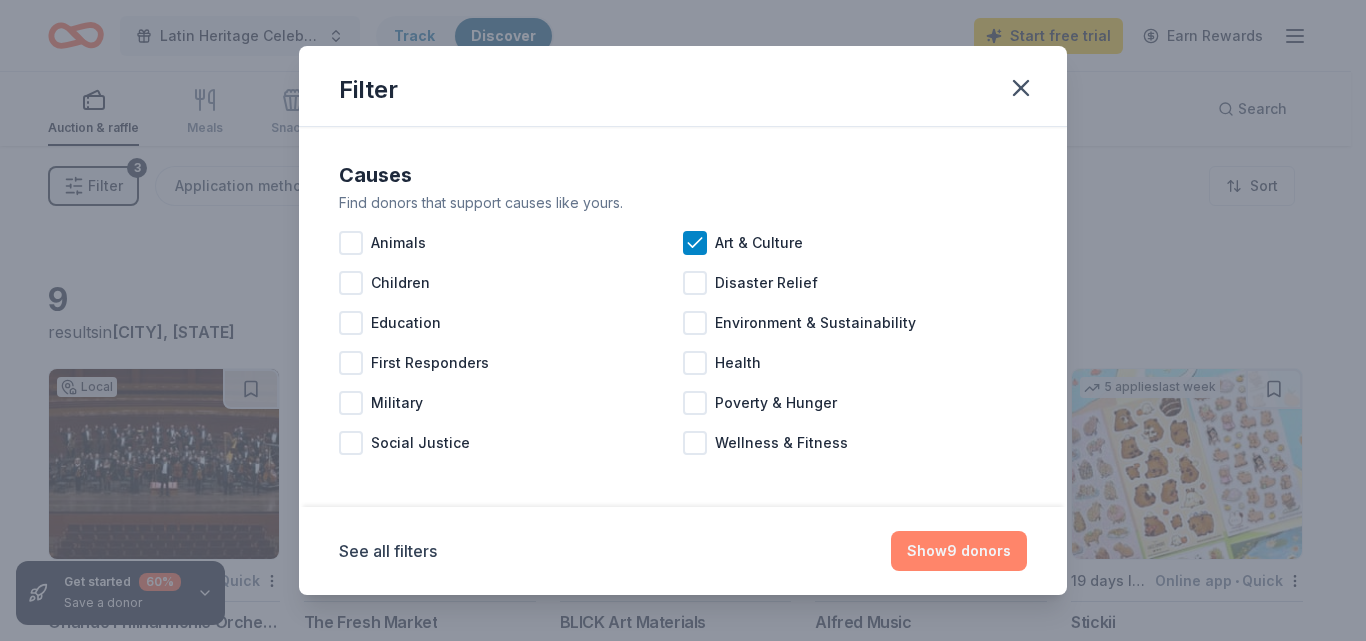 click on "Show  9   donors" at bounding box center [959, 551] 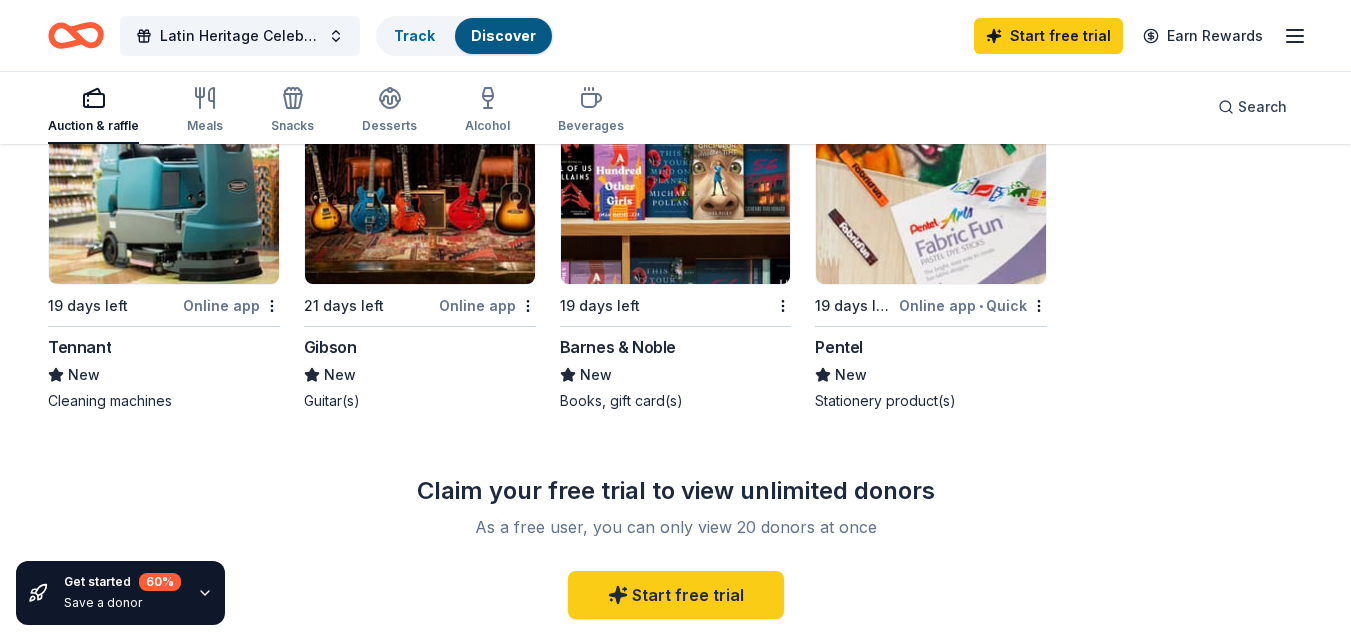 scroll, scrollTop: 134, scrollLeft: 0, axis: vertical 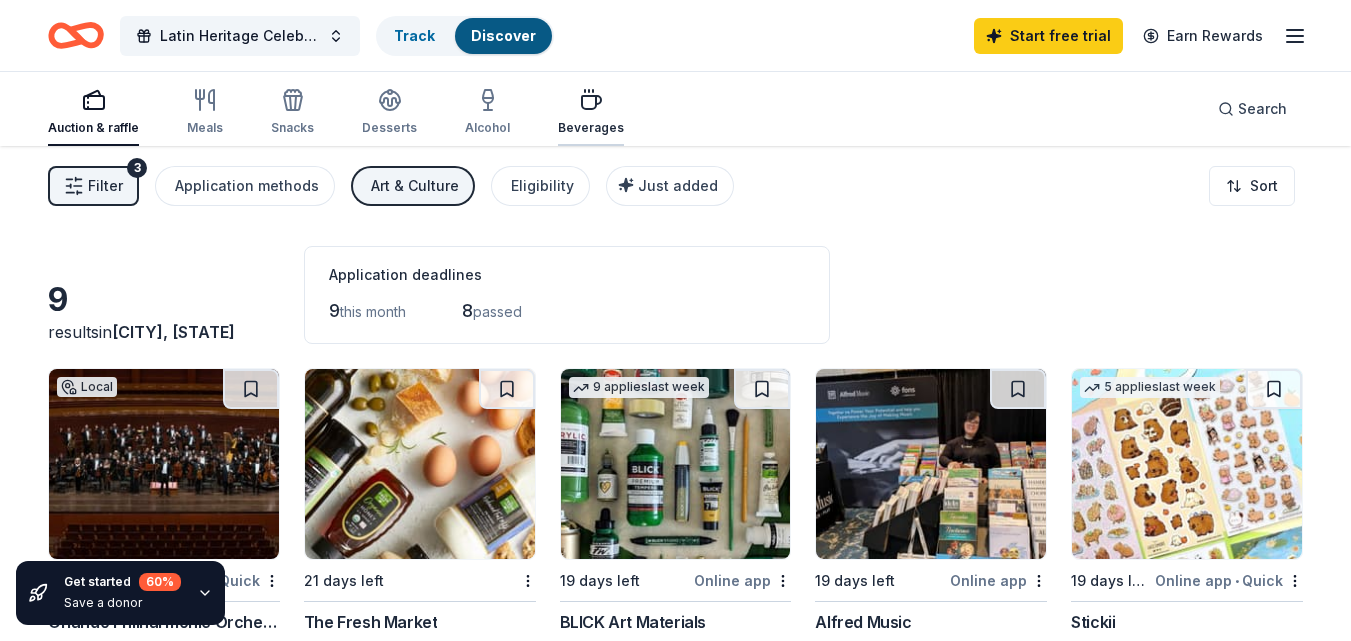 click at bounding box center [591, 100] 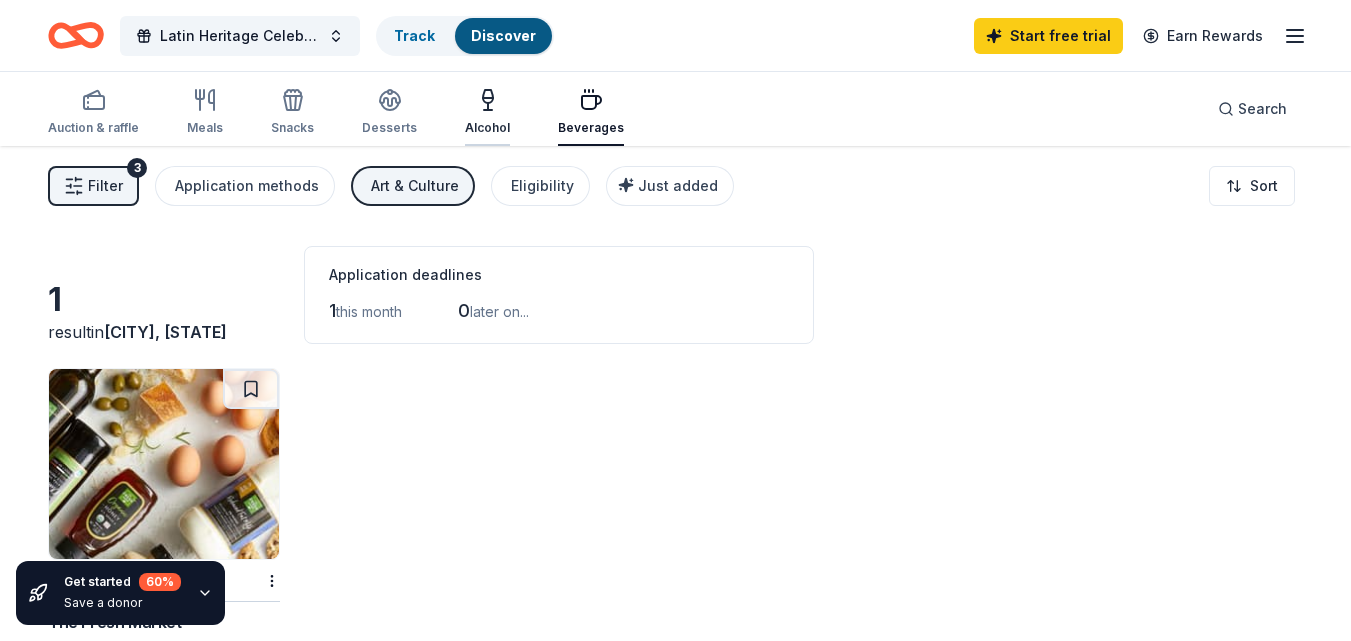 click 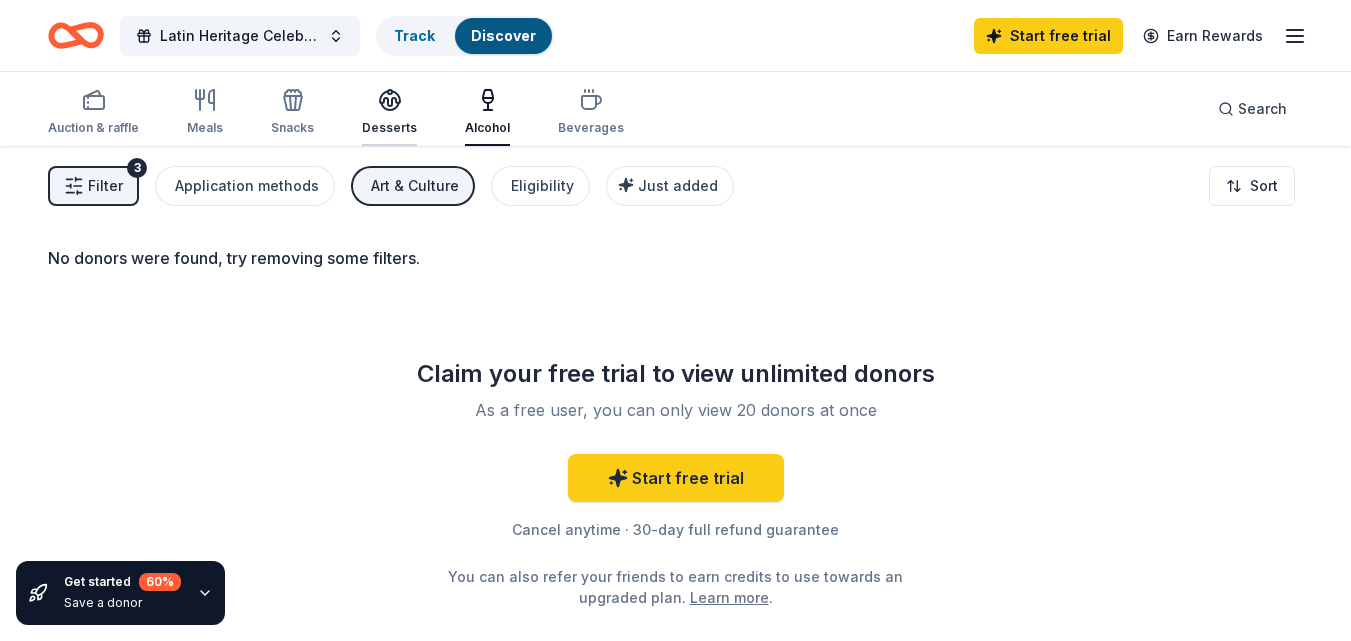 click 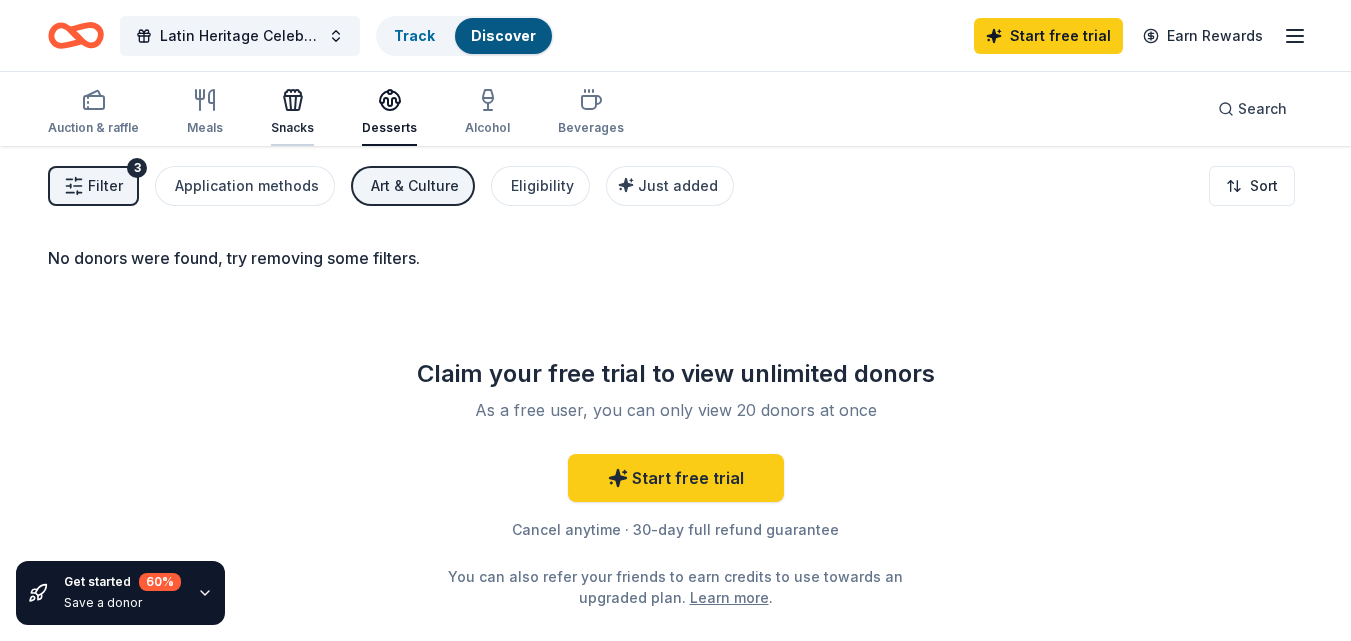 click on "Snacks" at bounding box center (292, 112) 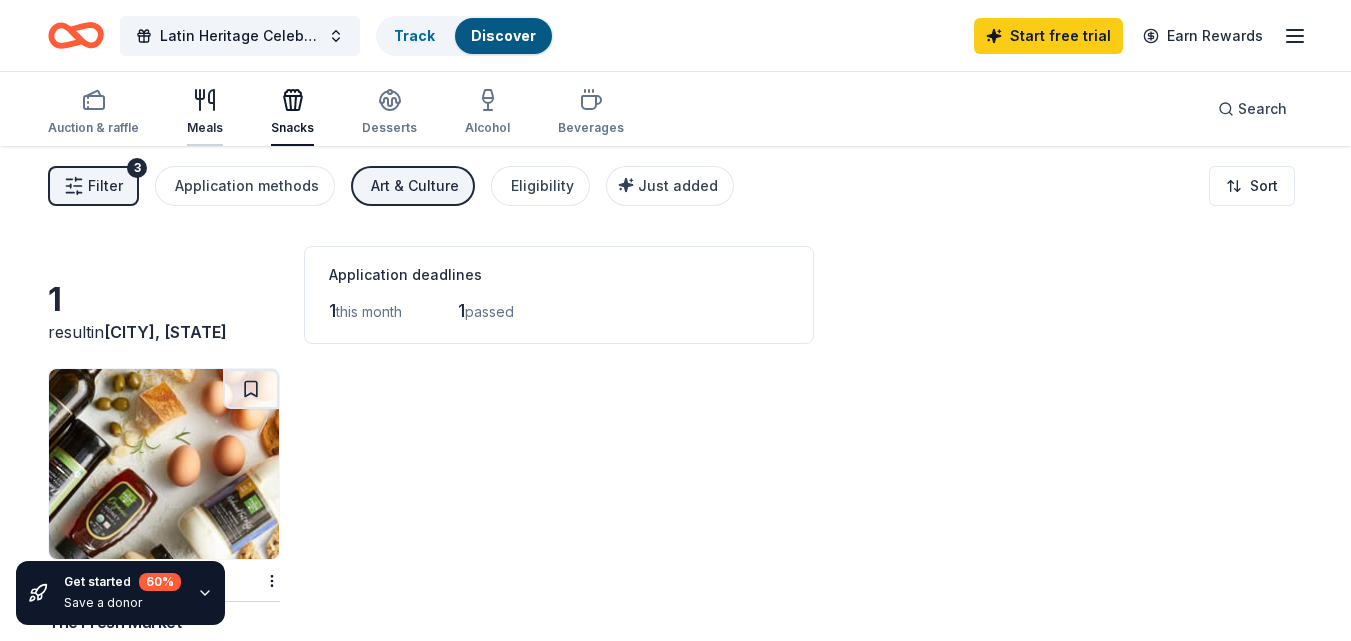 click 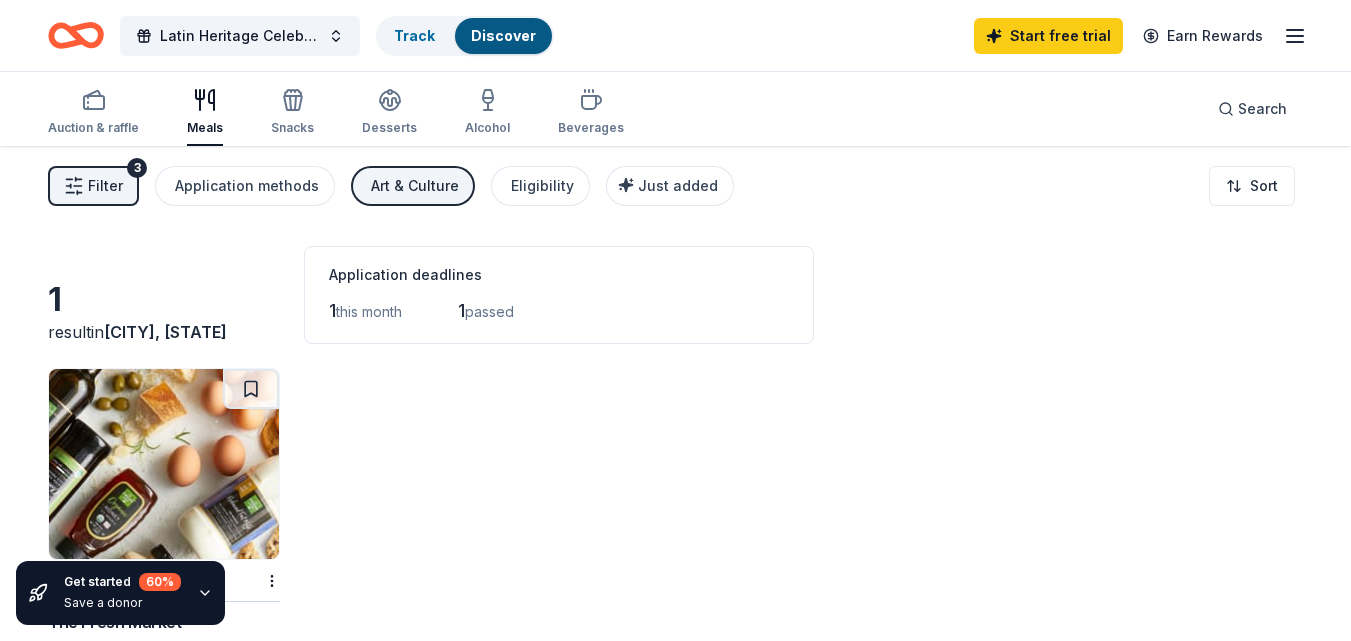 click on "Filter" at bounding box center [105, 186] 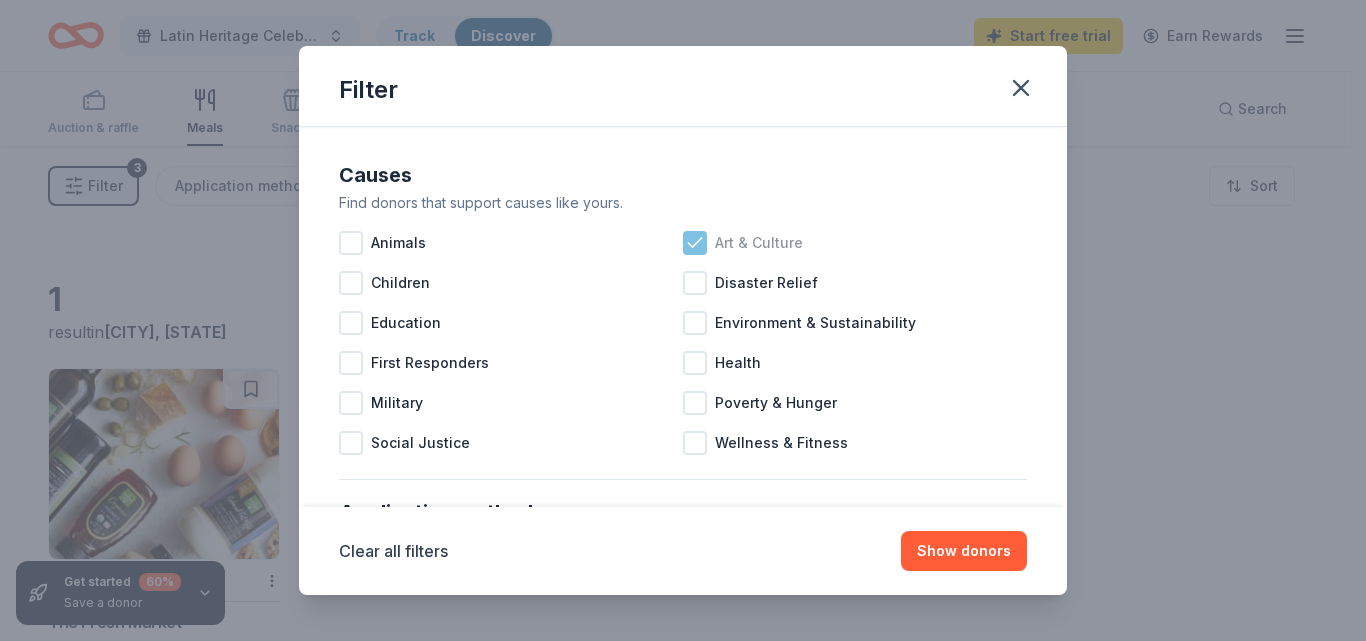 click 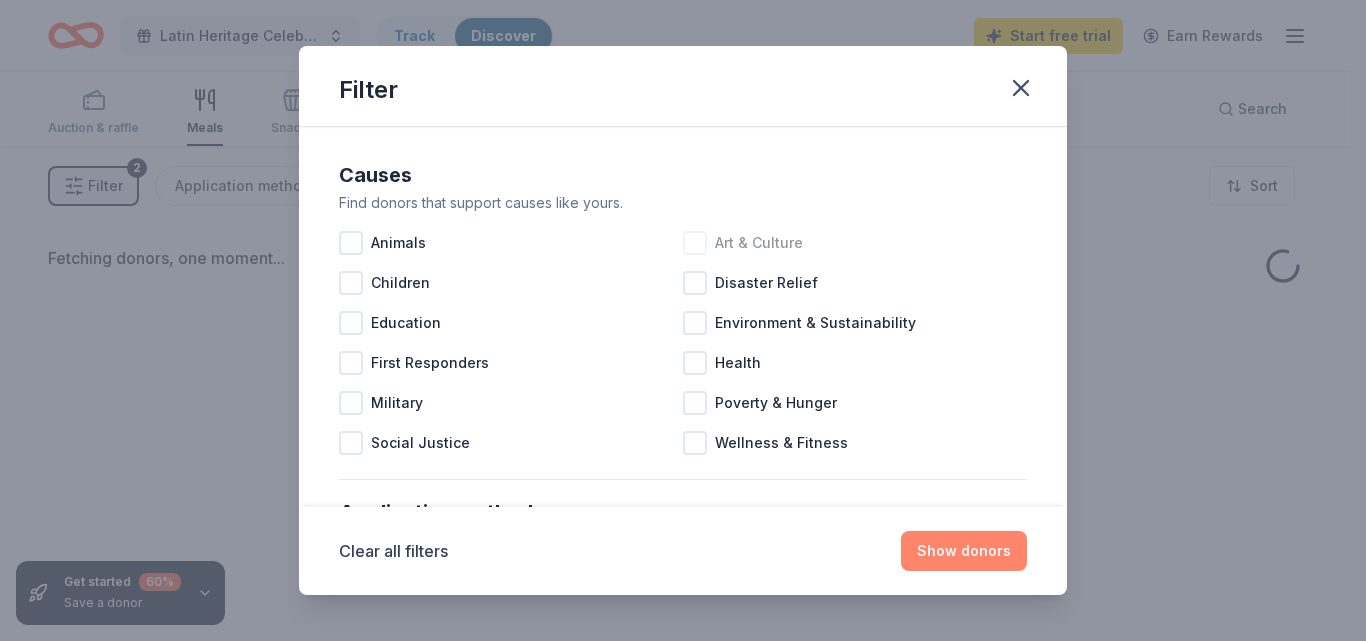 click on "Show    donors" at bounding box center [964, 551] 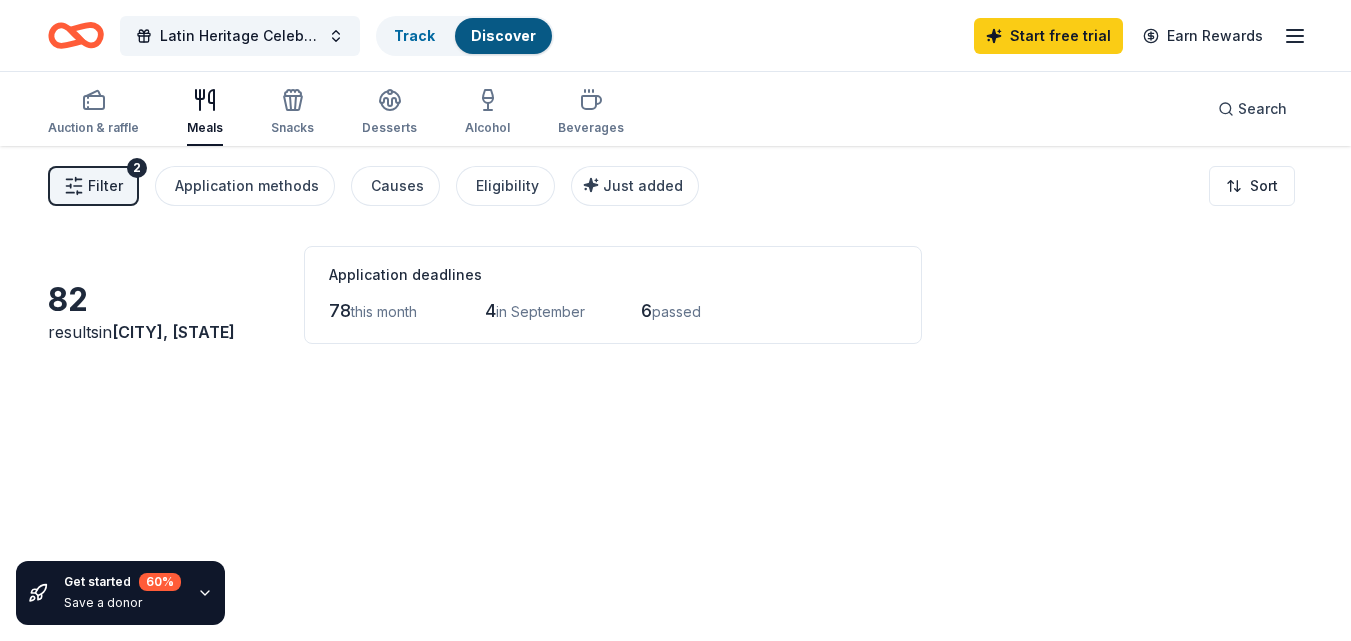 click on "Snacks" at bounding box center (292, 113) 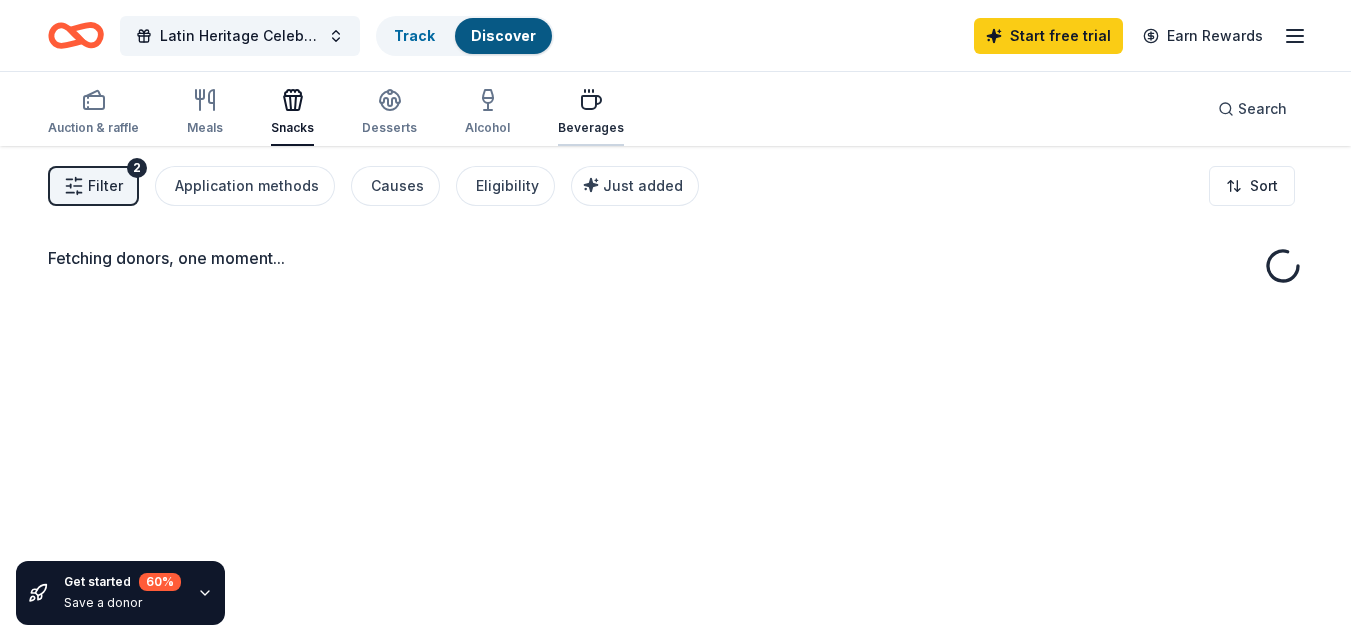 click on "Beverages" at bounding box center (591, 112) 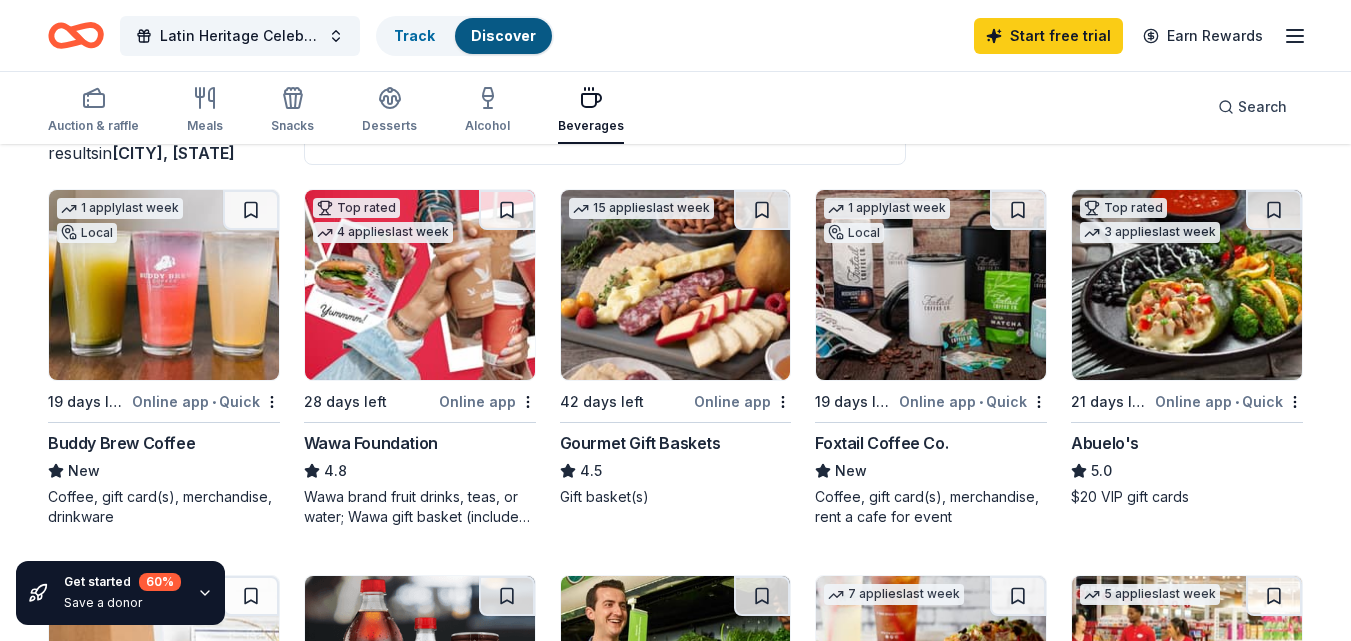 scroll, scrollTop: 193, scrollLeft: 0, axis: vertical 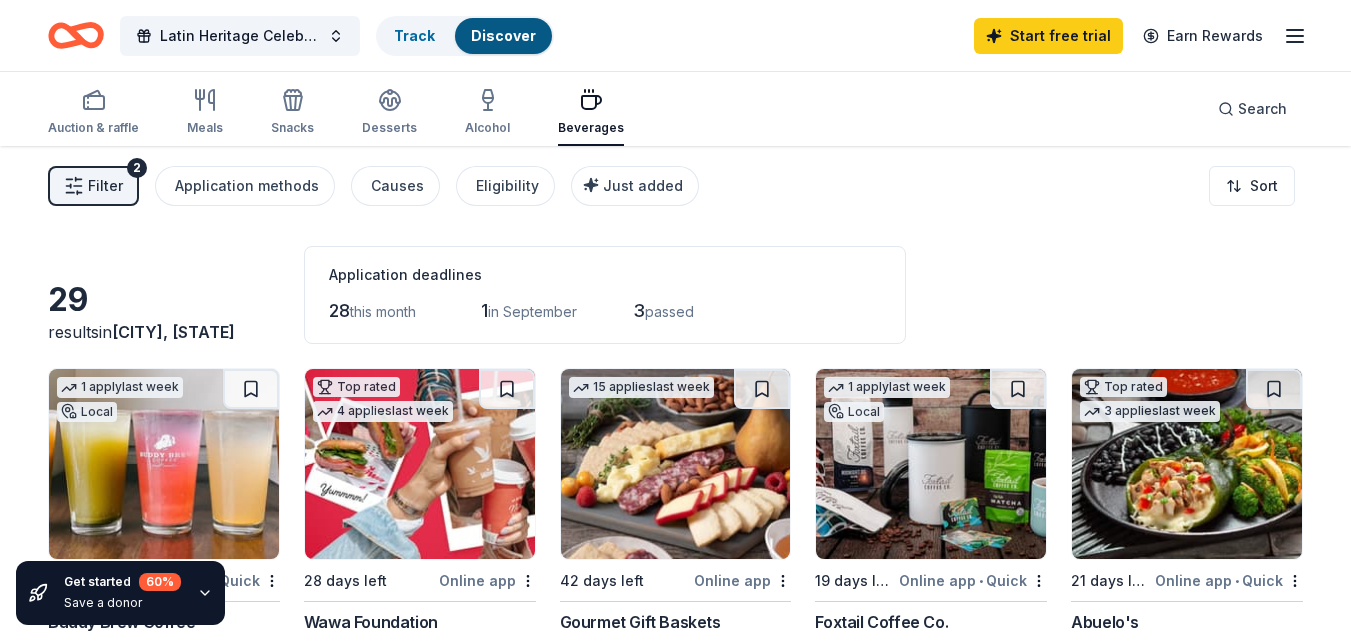 click 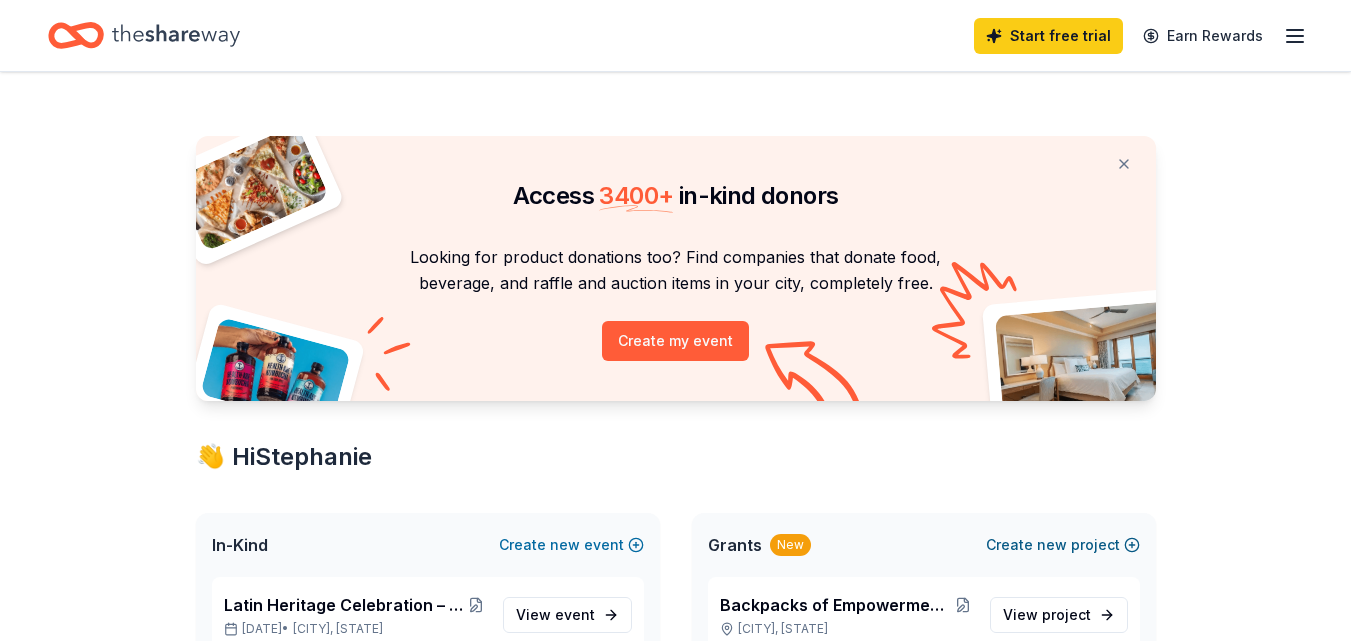 click on "new" at bounding box center (1052, 545) 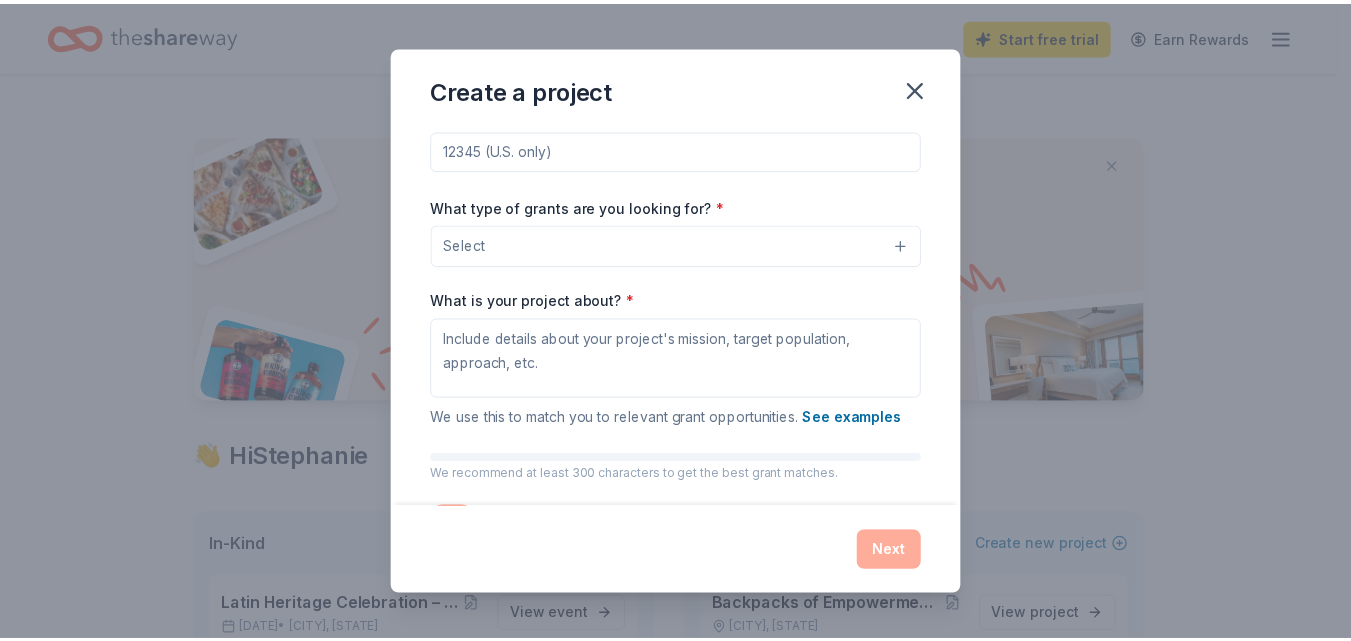 scroll, scrollTop: 201, scrollLeft: 0, axis: vertical 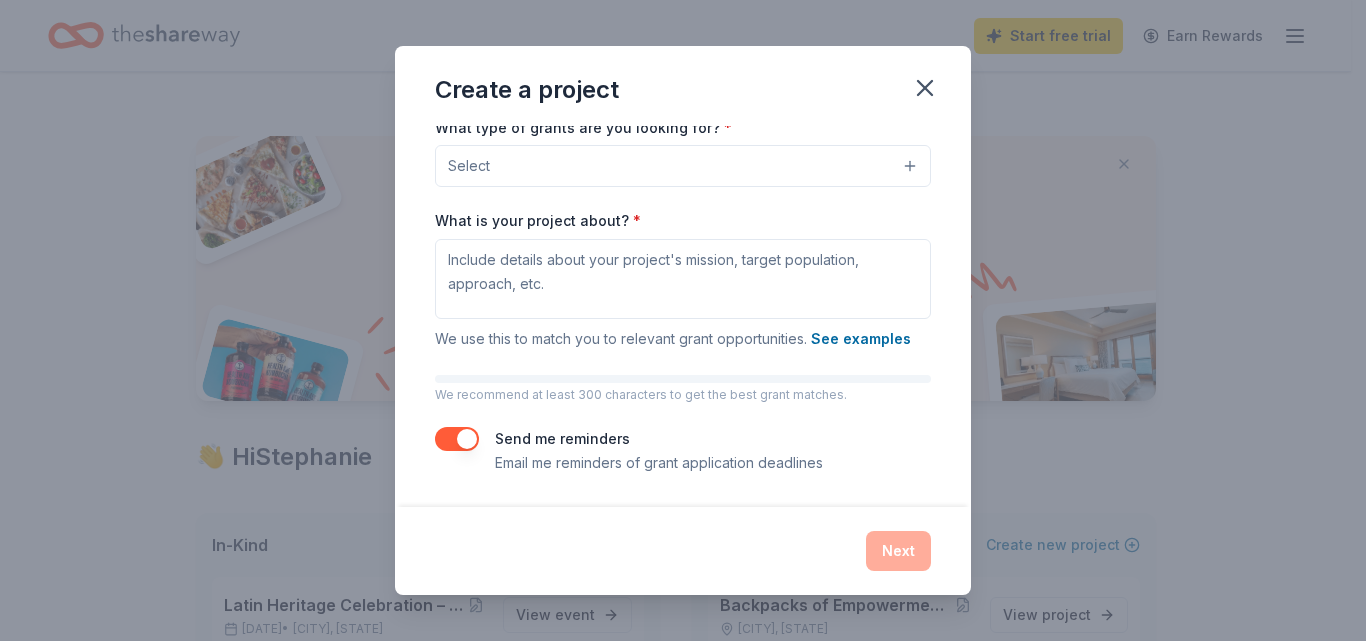 drag, startPoint x: 983, startPoint y: 520, endPoint x: 981, endPoint y: 540, distance: 20.09975 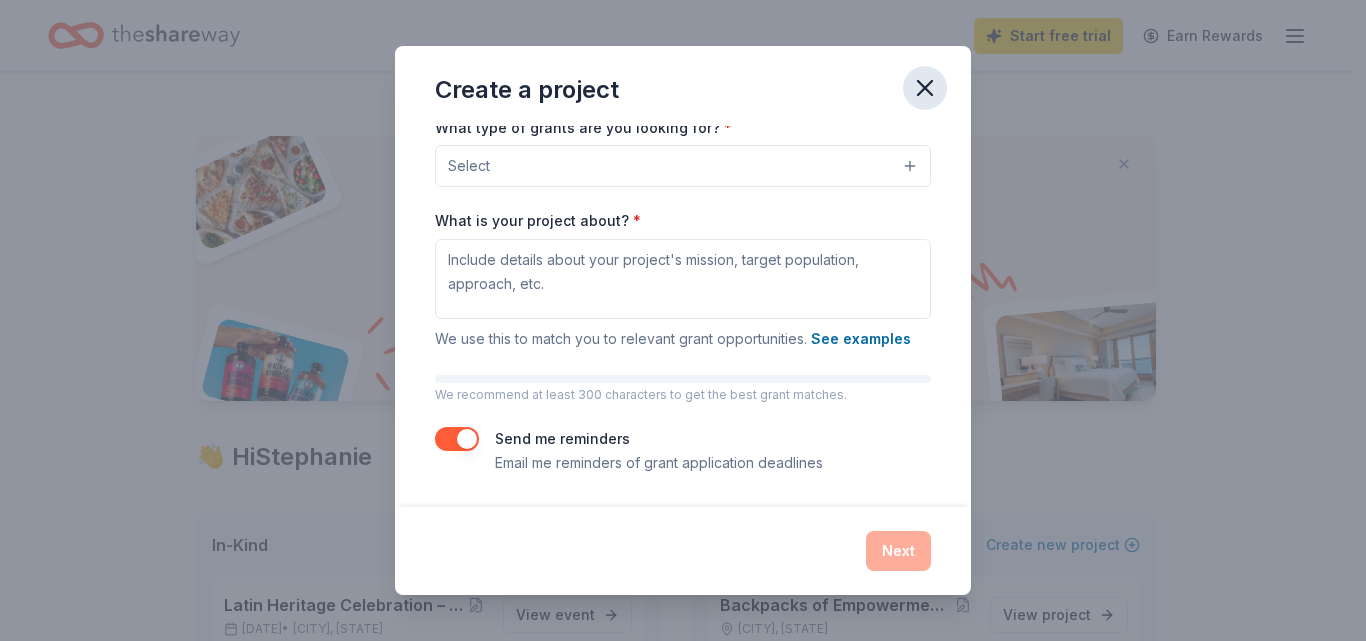 click 